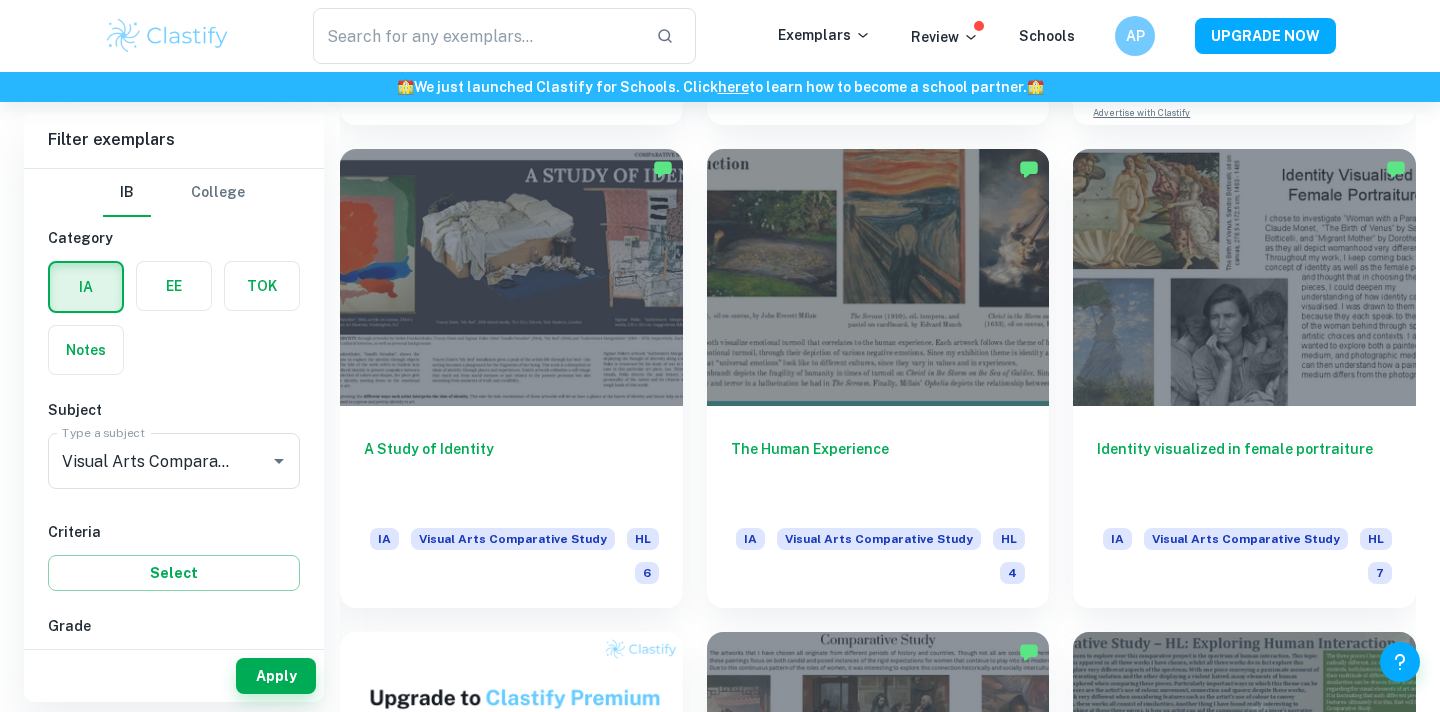 scroll, scrollTop: 911, scrollLeft: 0, axis: vertical 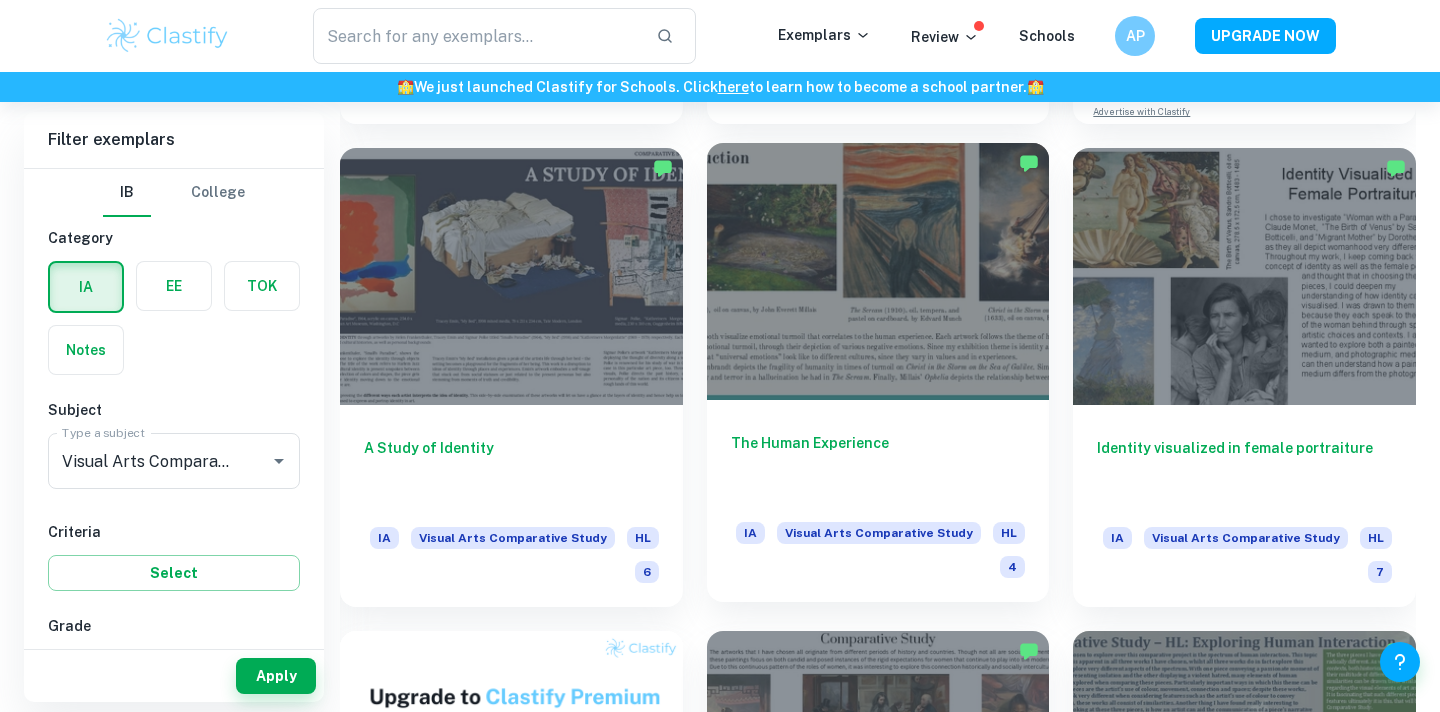 click at bounding box center (878, 271) 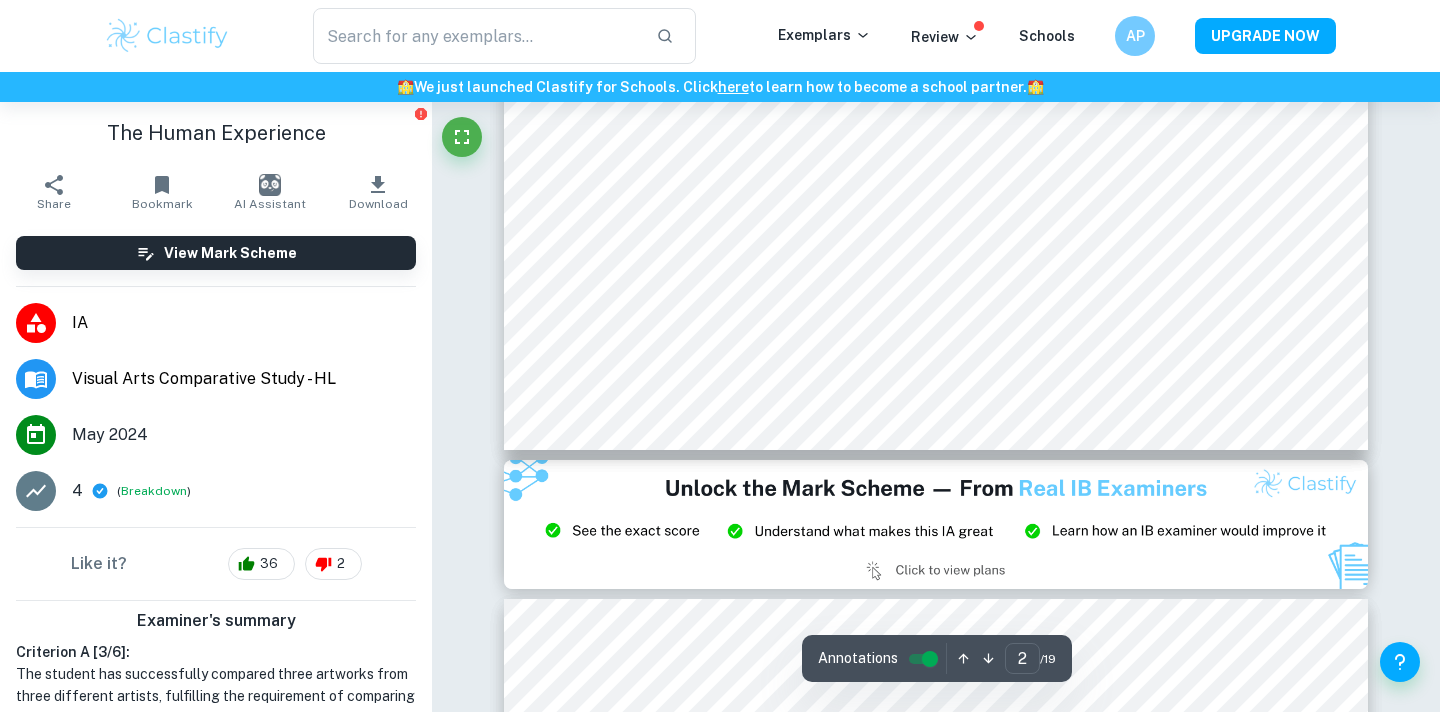 scroll, scrollTop: 799, scrollLeft: 0, axis: vertical 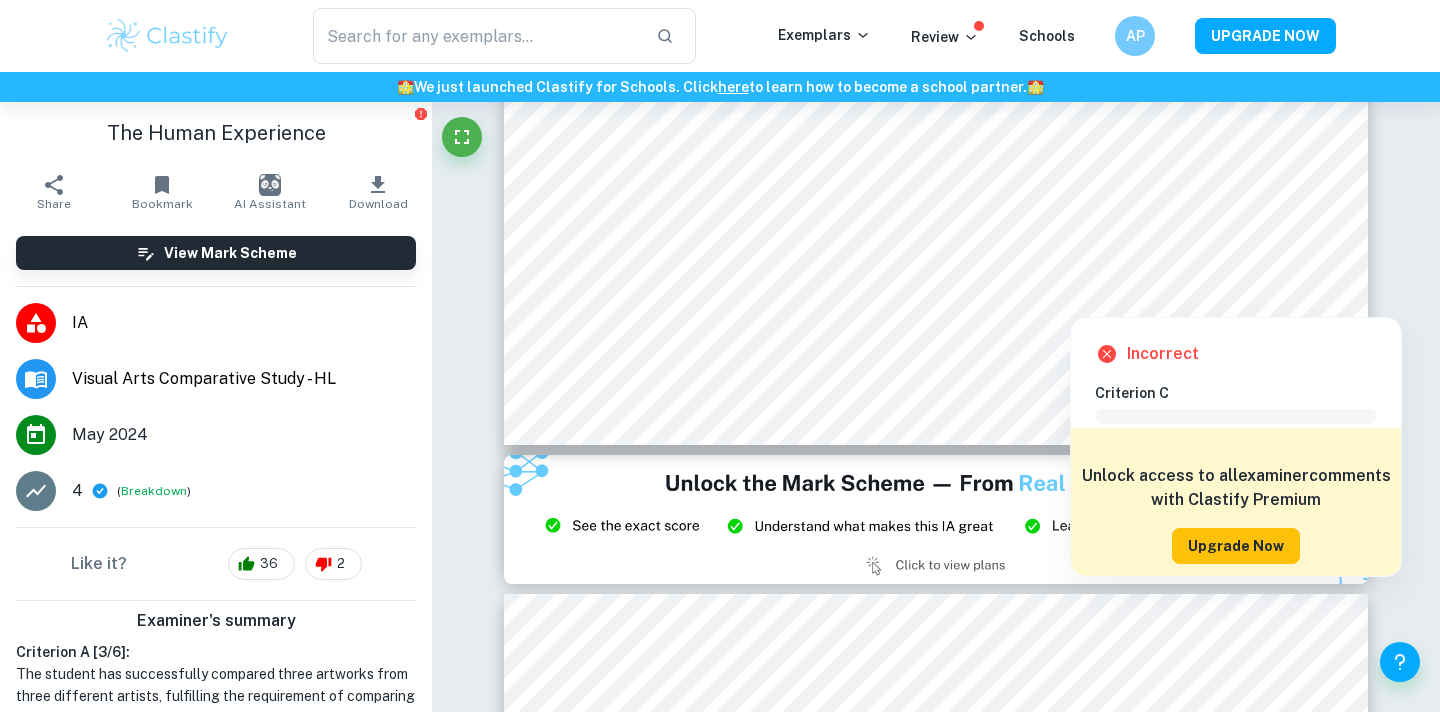 click on "Upgrade Now" at bounding box center (1236, 546) 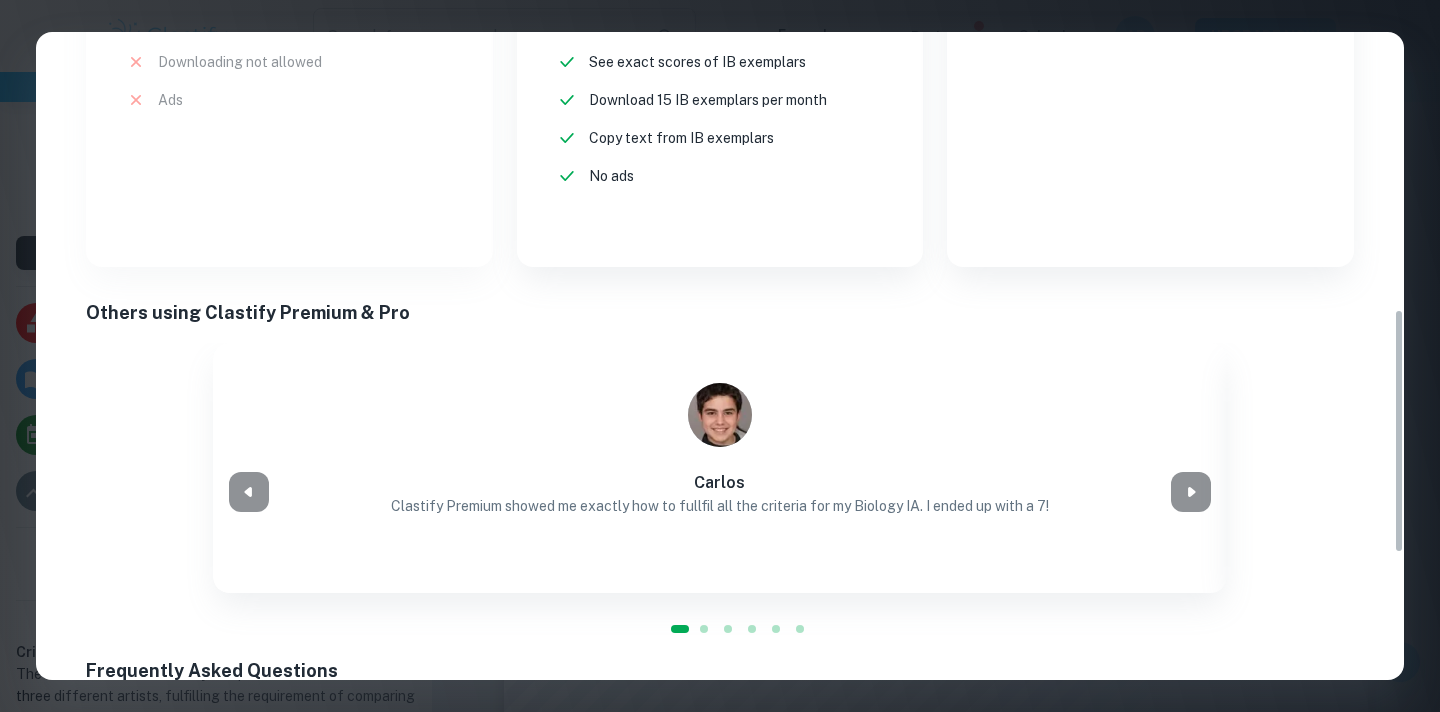 scroll, scrollTop: 0, scrollLeft: 0, axis: both 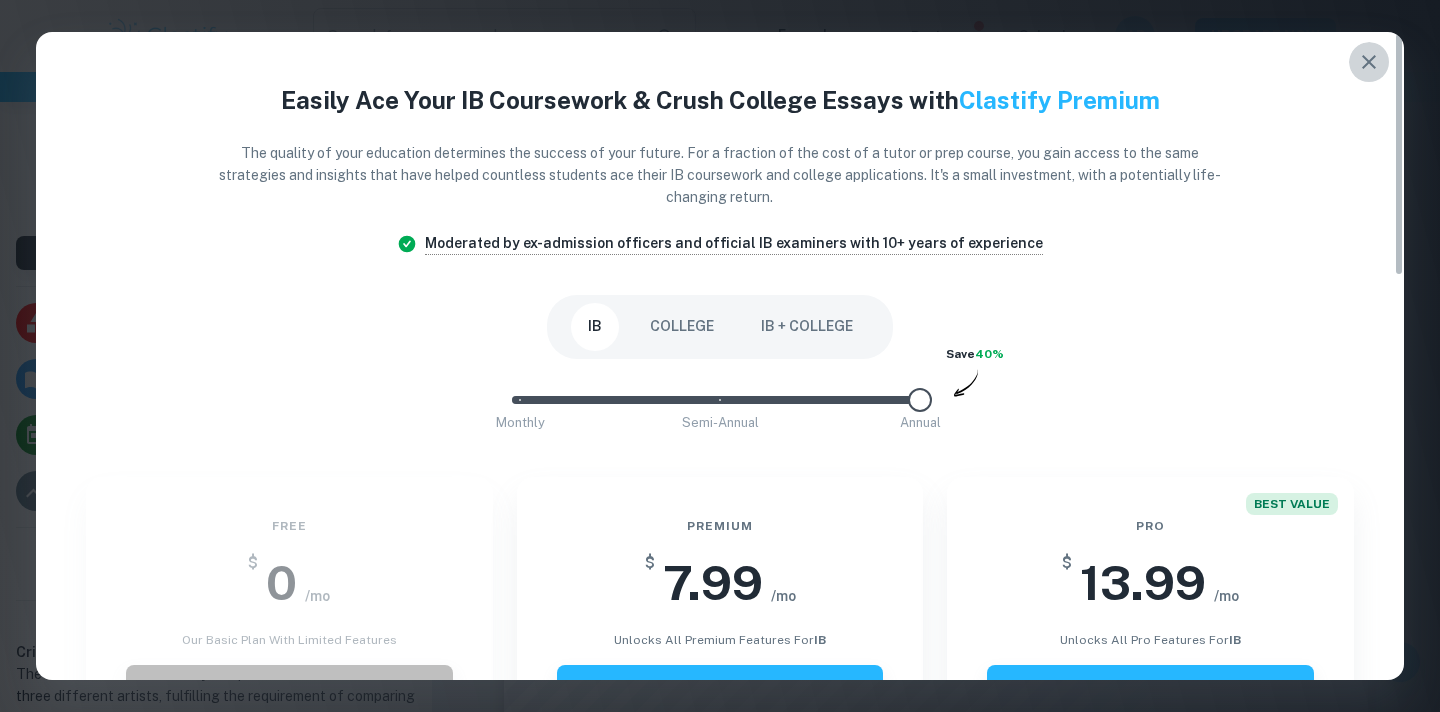 click 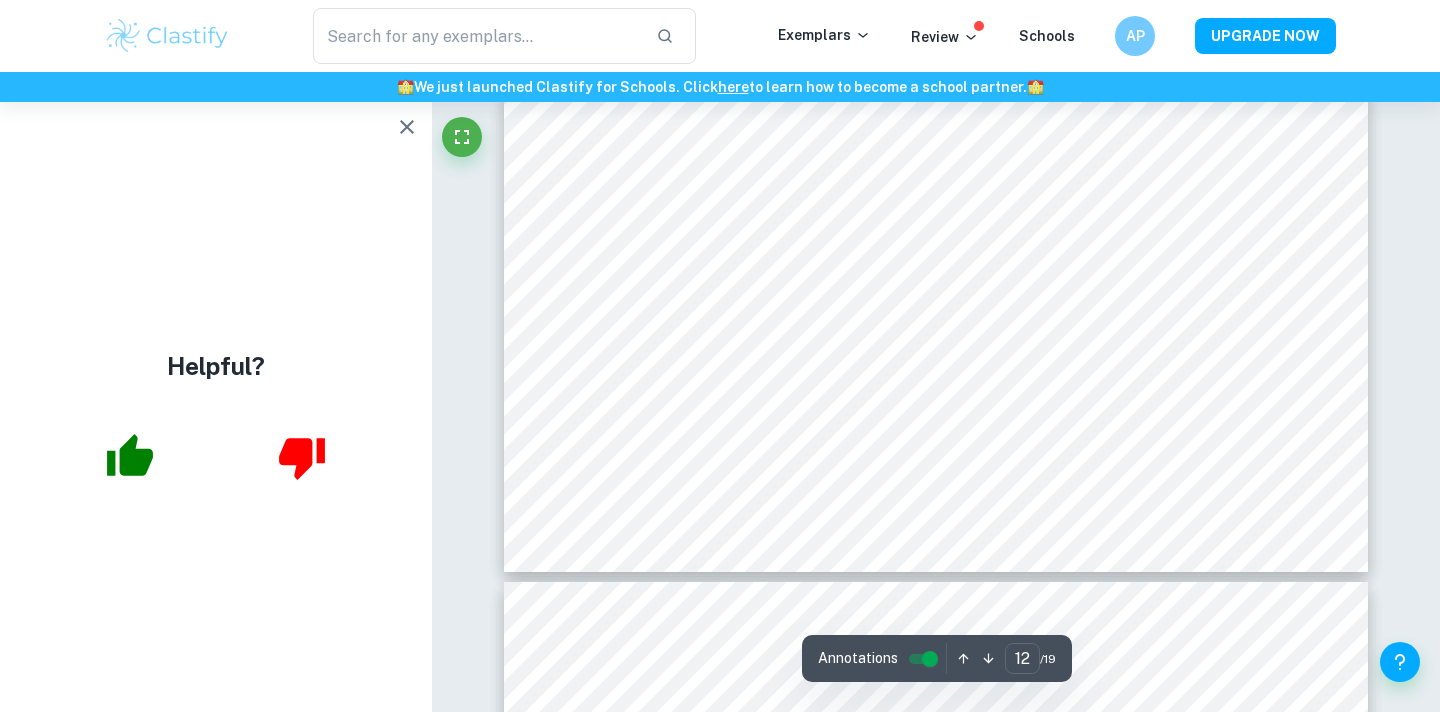 scroll, scrollTop: 5952, scrollLeft: 0, axis: vertical 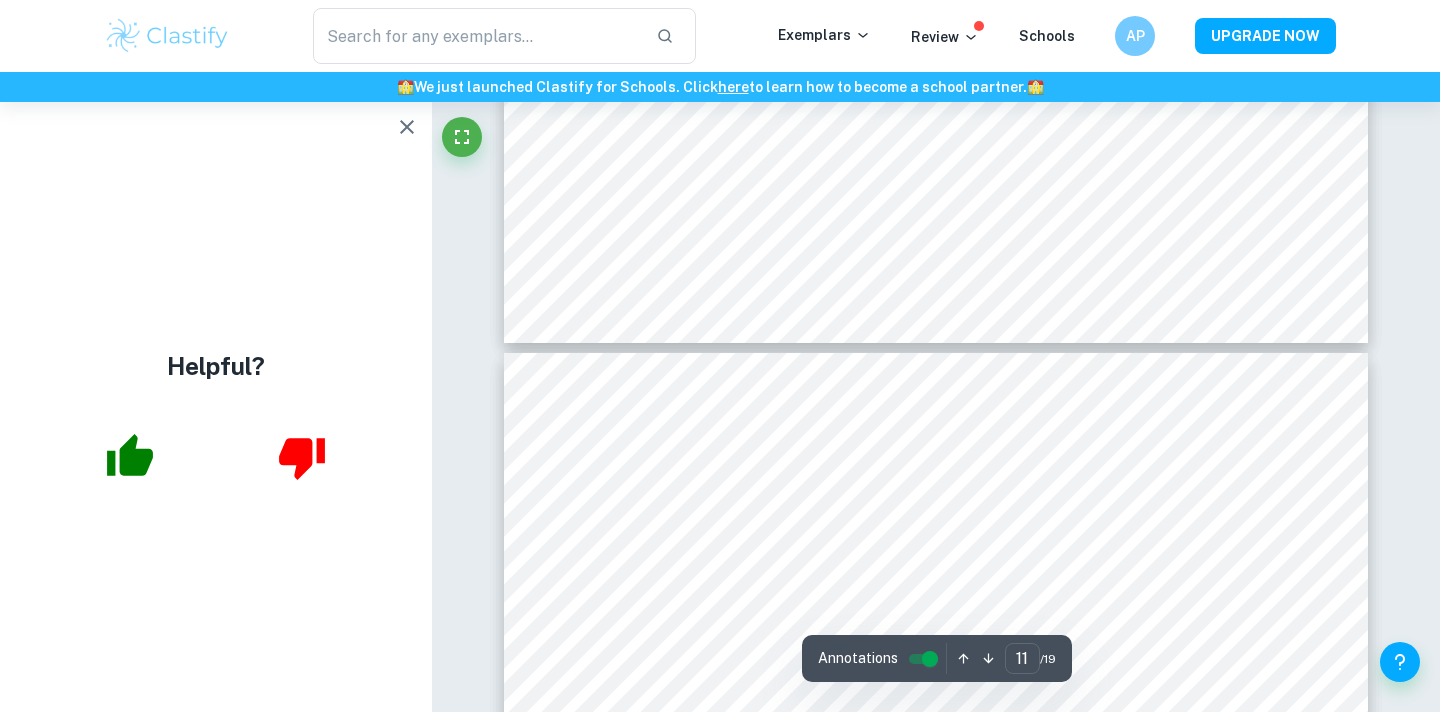 type on "10" 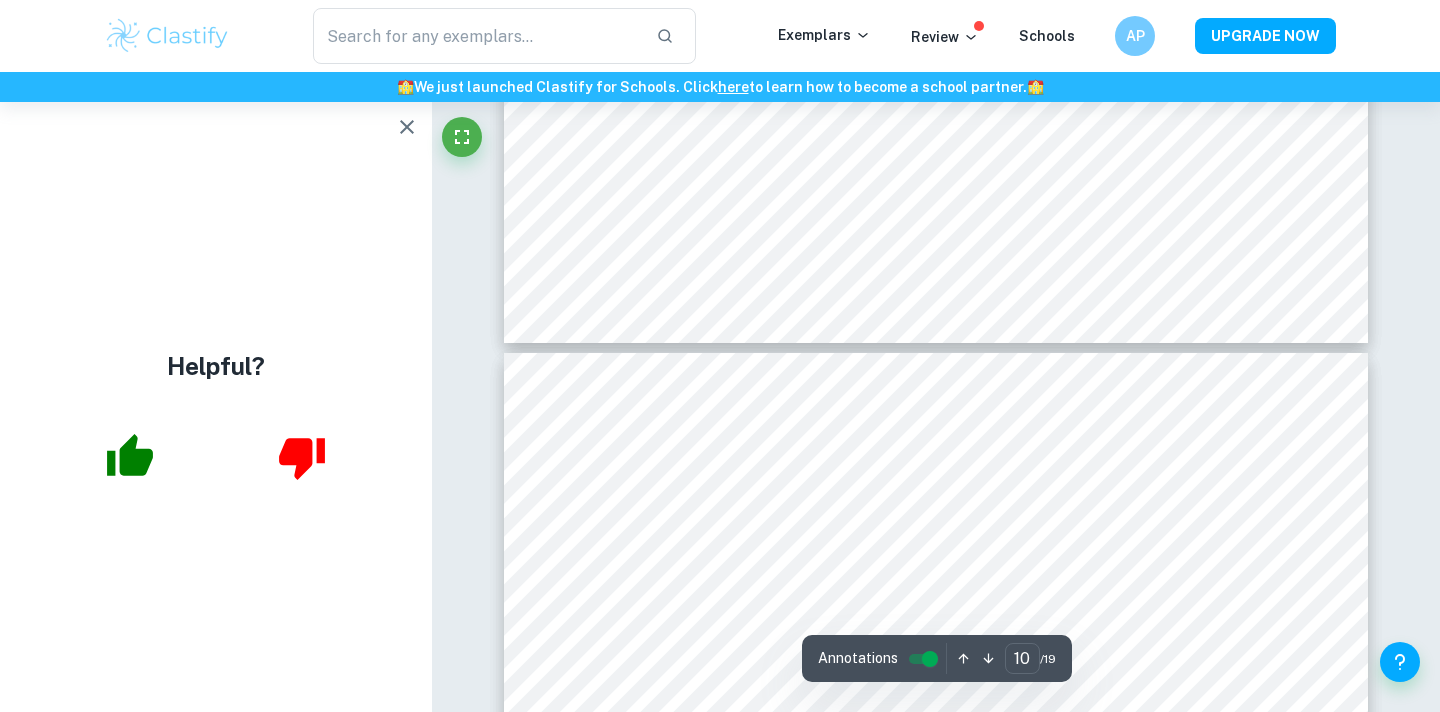 scroll, scrollTop: 4960, scrollLeft: 0, axis: vertical 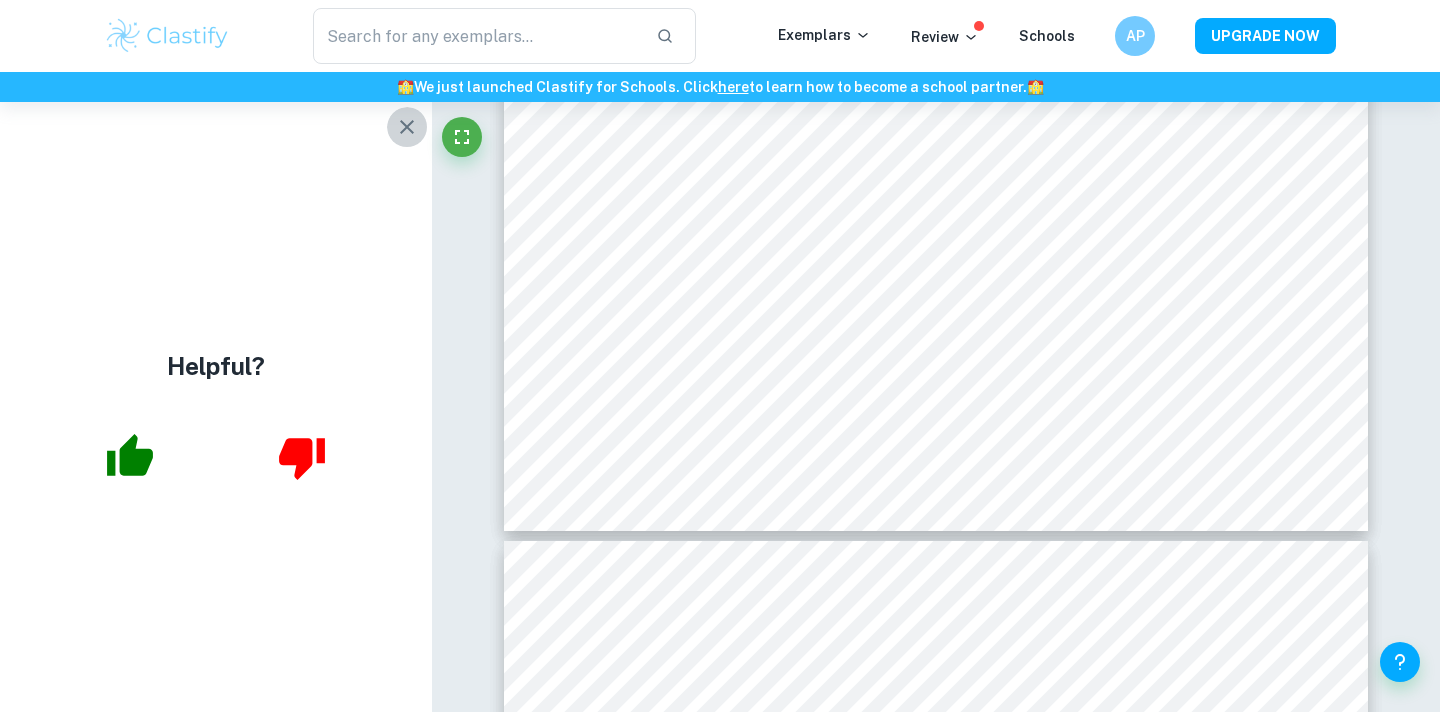 click 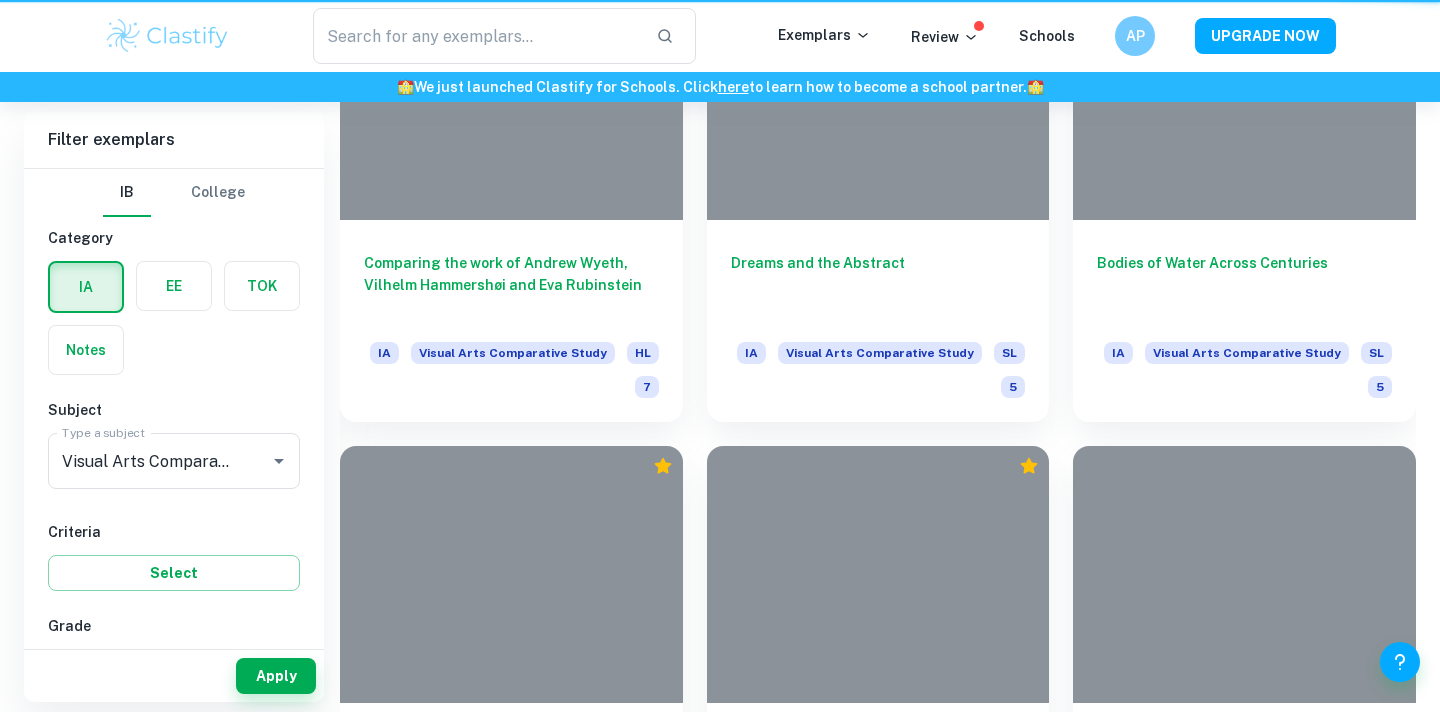 scroll, scrollTop: 911, scrollLeft: 0, axis: vertical 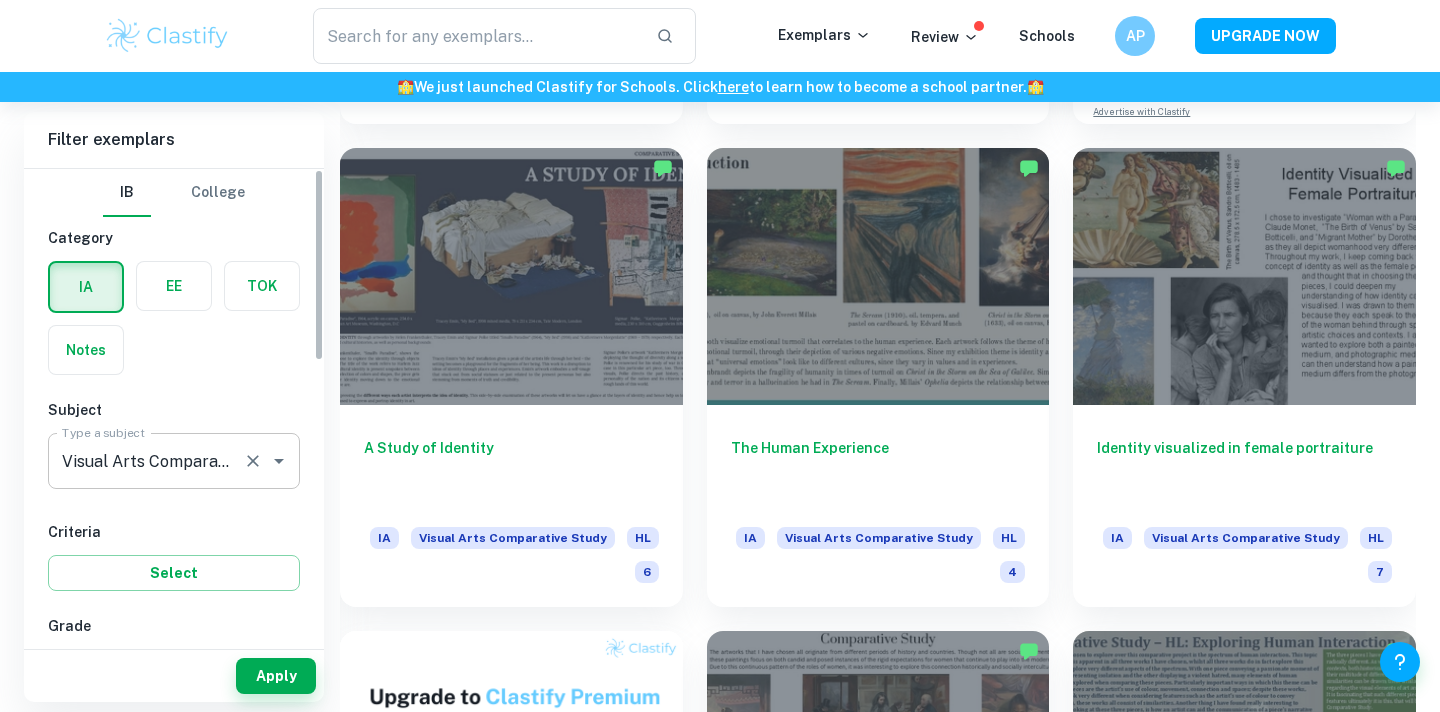 click 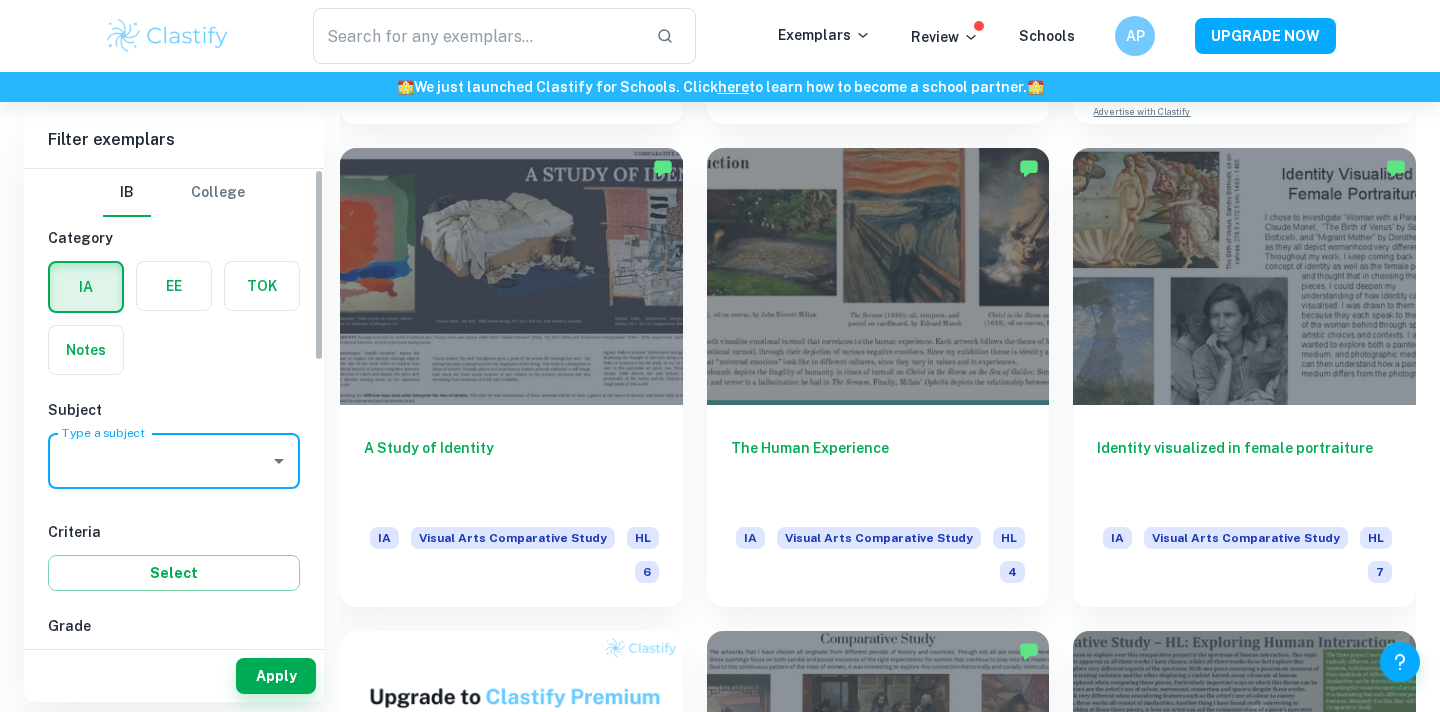 scroll, scrollTop: 0, scrollLeft: 0, axis: both 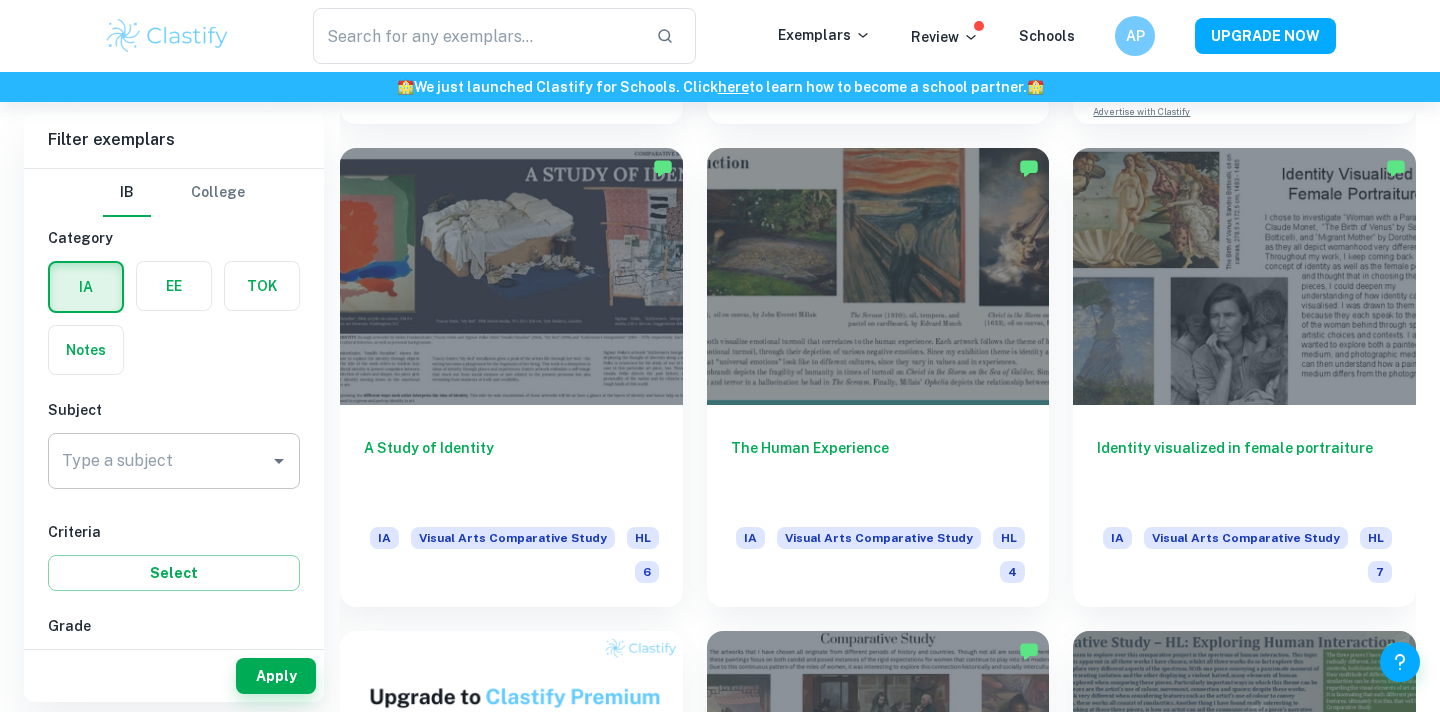 click on "IB College Category IA EE TOK Notes Subject Type a subject Type a subject Criteria Select Grade 7 6 5 4 3 2 1 Level HL SL Session May 2026 May 2025 November 2024 May 2024 November 2023 May 2023 November 2022 May 2022 November 2021 May 2021 Other" at bounding box center (174, 747) 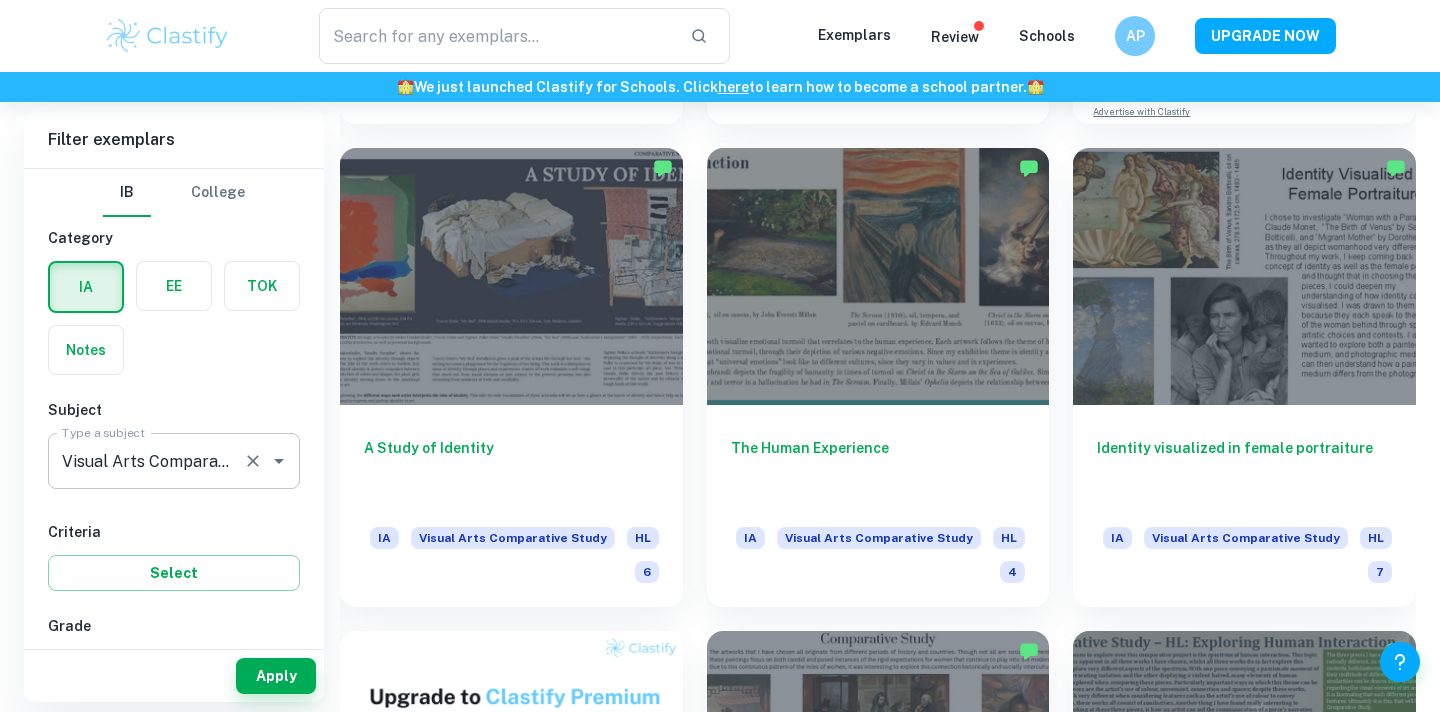 scroll, scrollTop: 911, scrollLeft: 0, axis: vertical 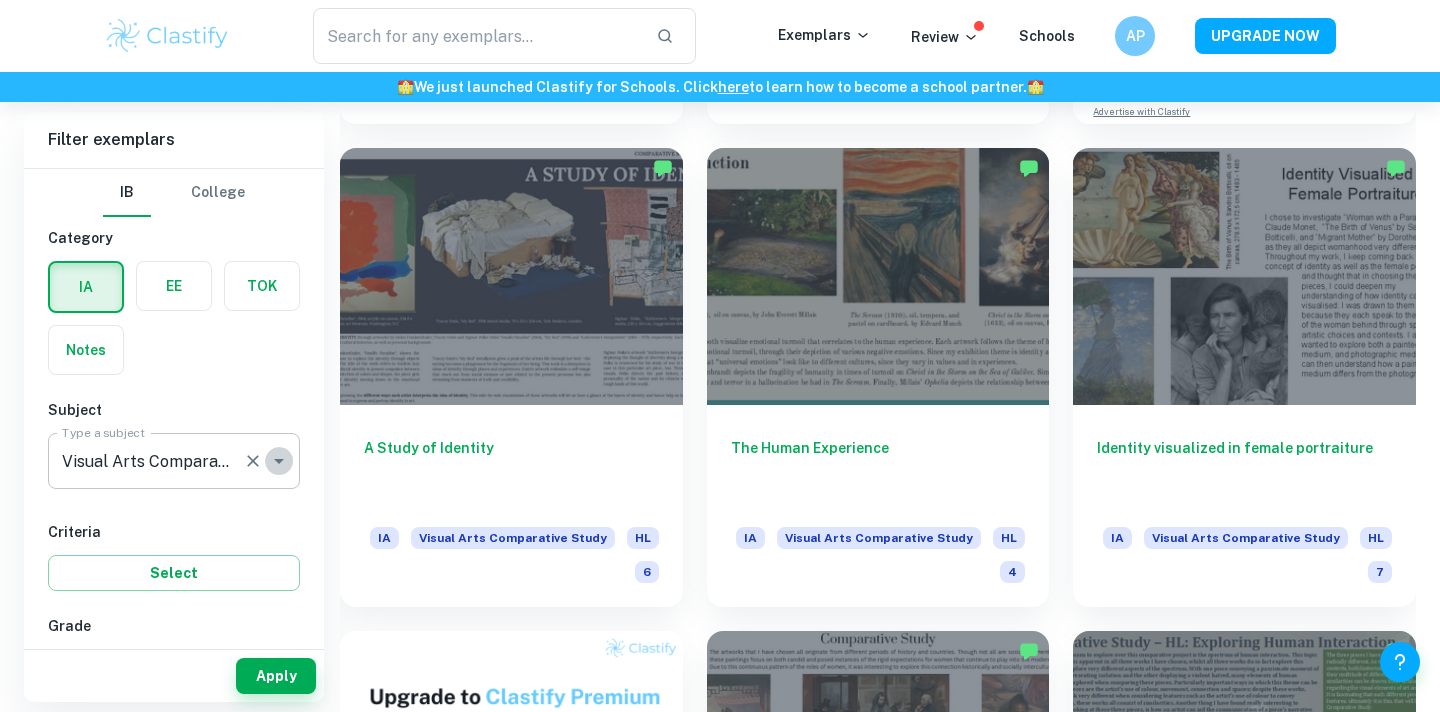click 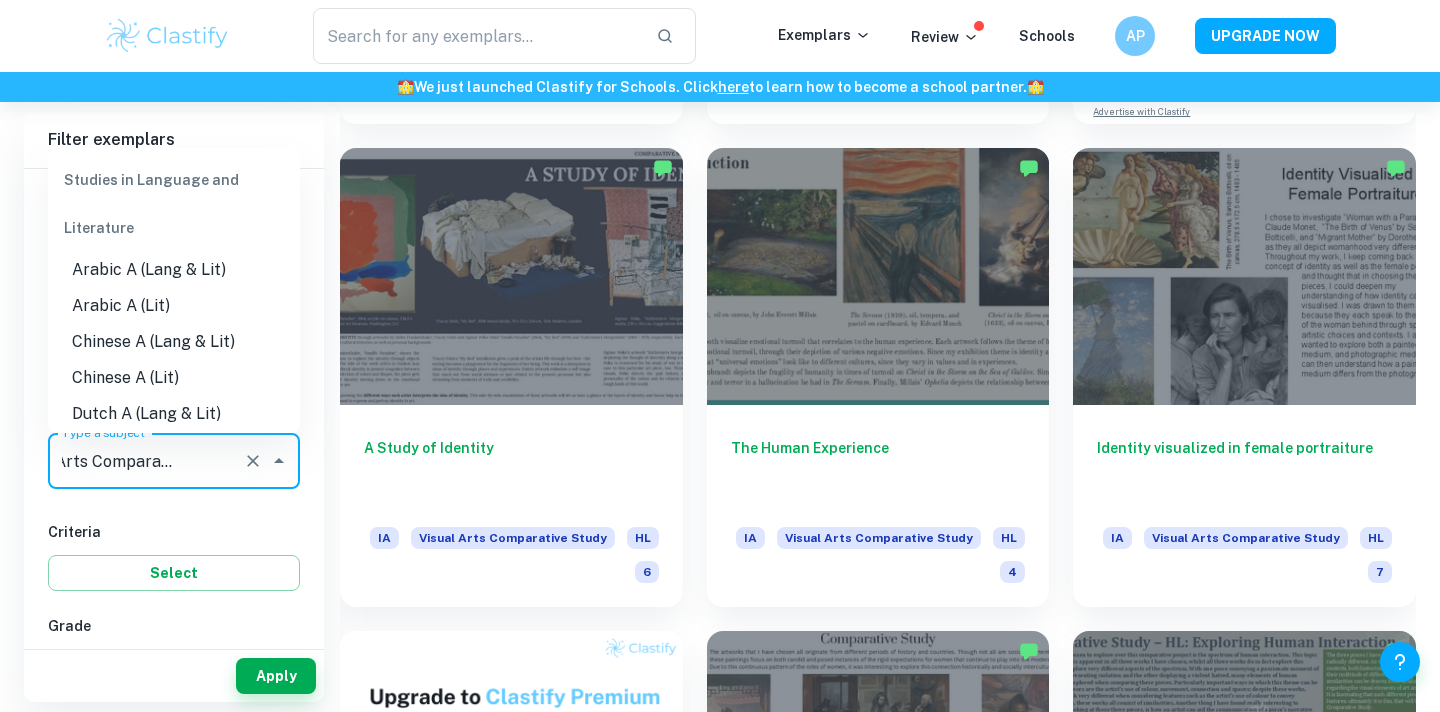 scroll, scrollTop: 2891, scrollLeft: 0, axis: vertical 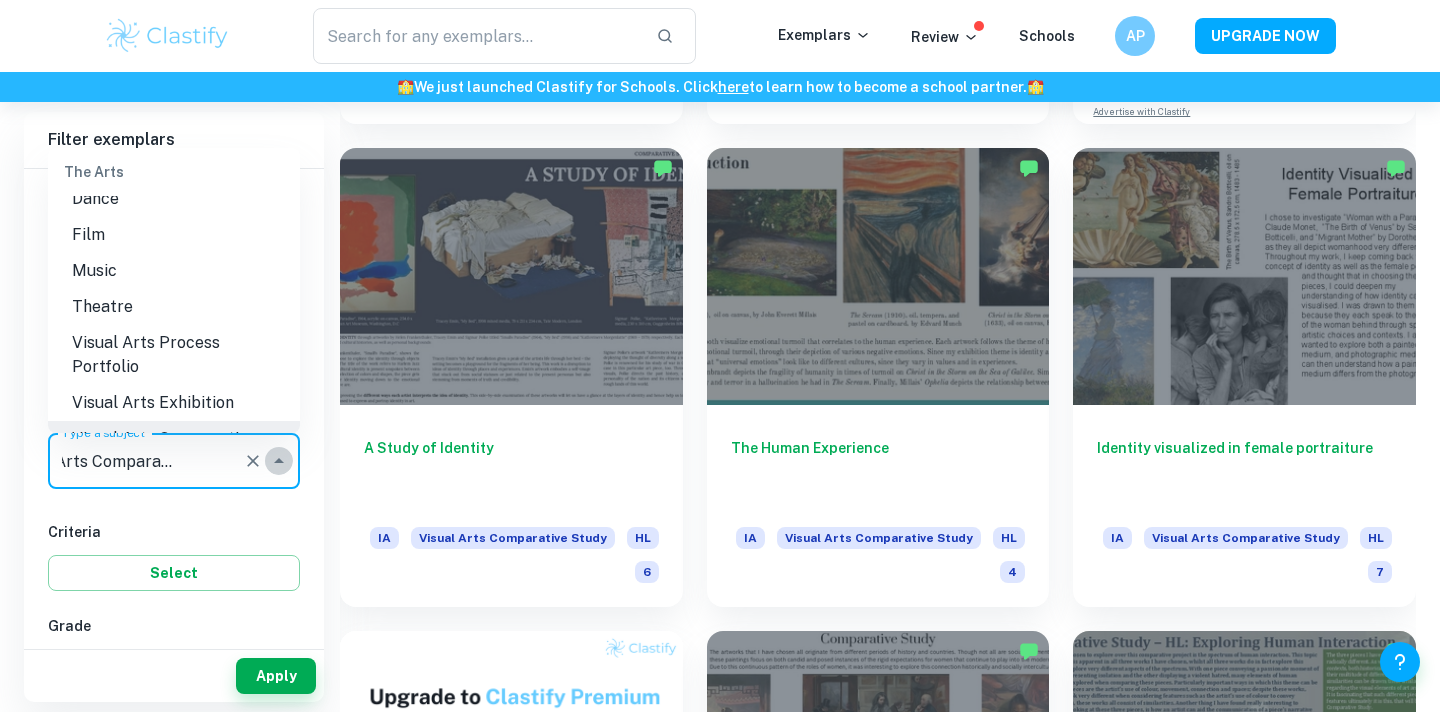 click 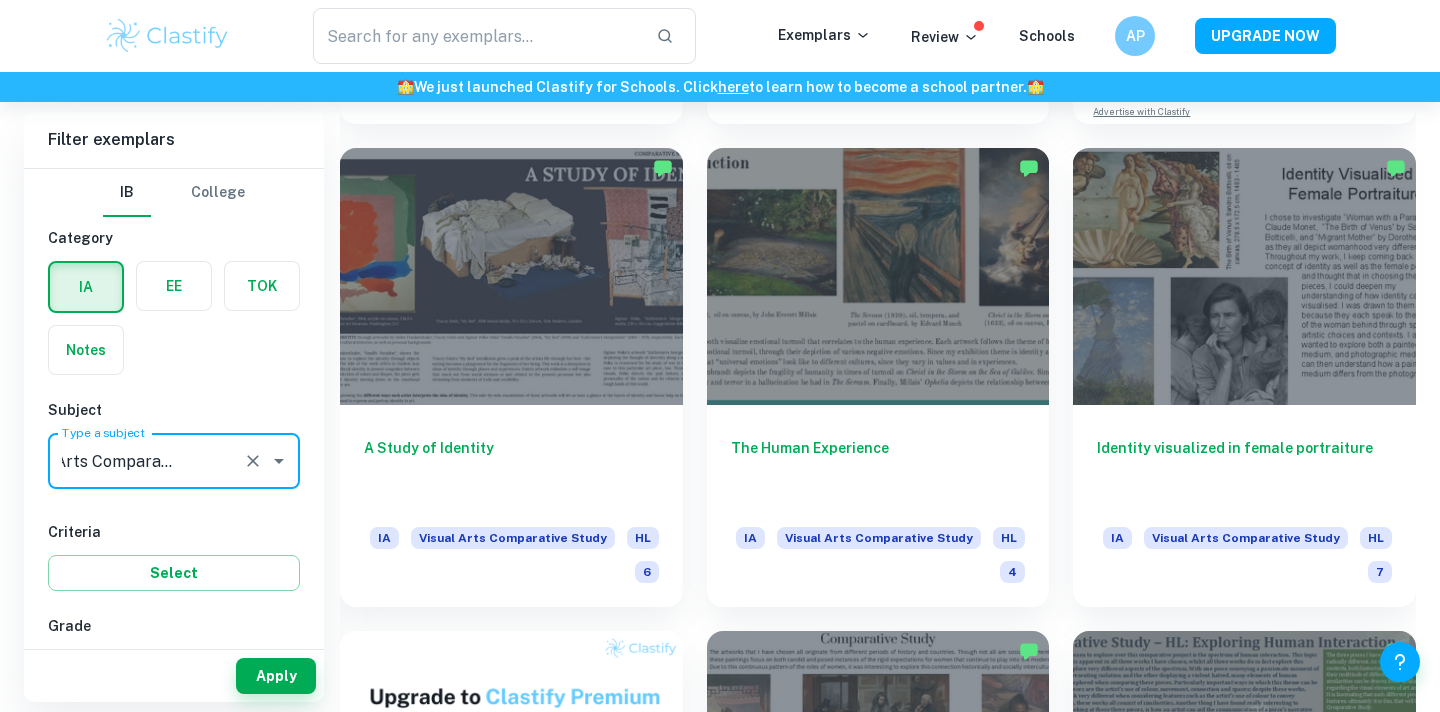 click 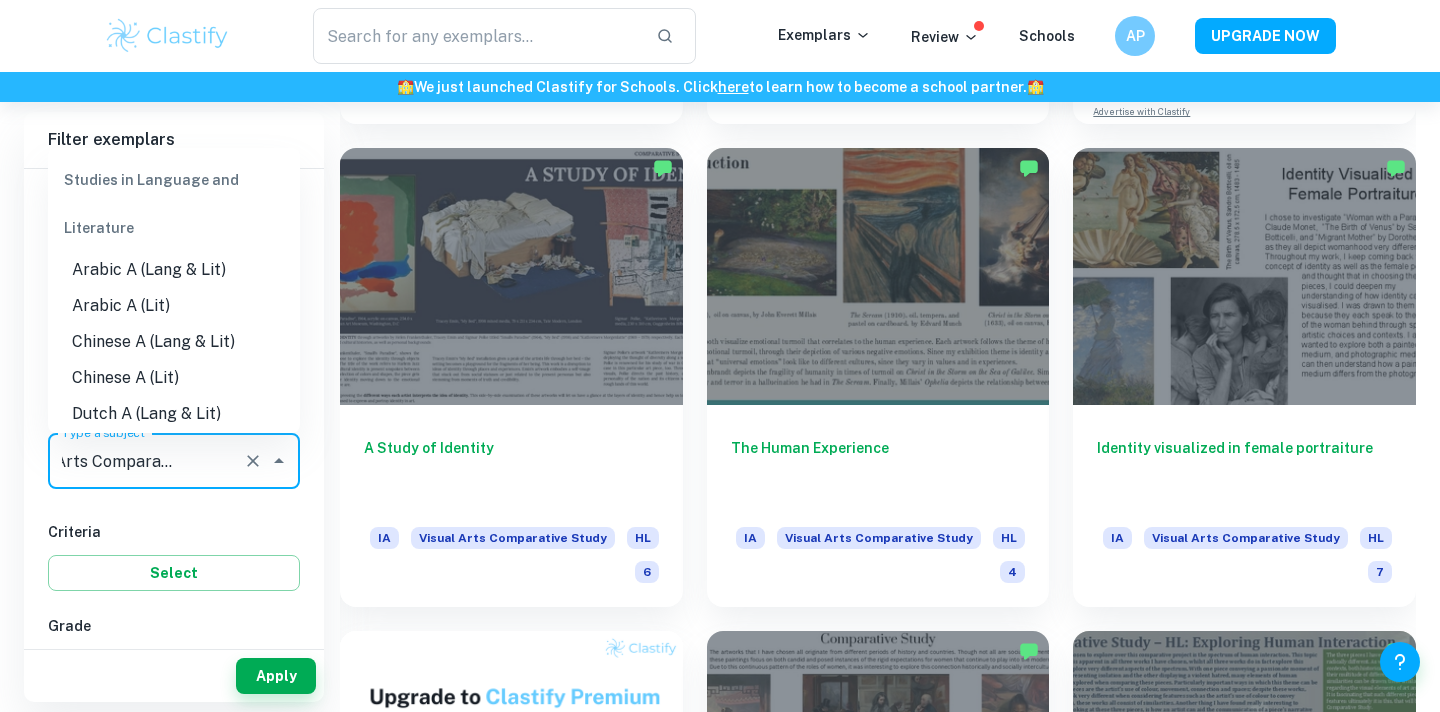 scroll, scrollTop: 2891, scrollLeft: 0, axis: vertical 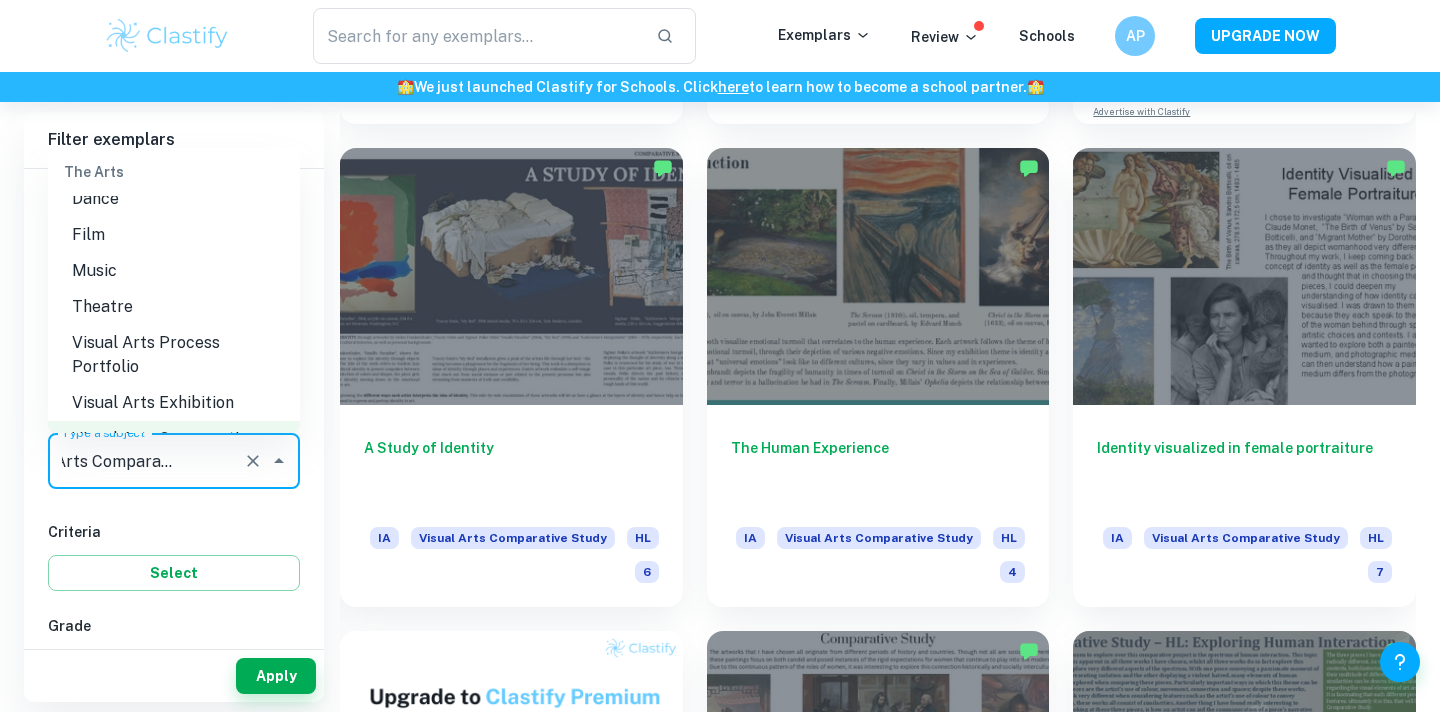 click on "Visual Arts Exhibition" at bounding box center [174, 403] 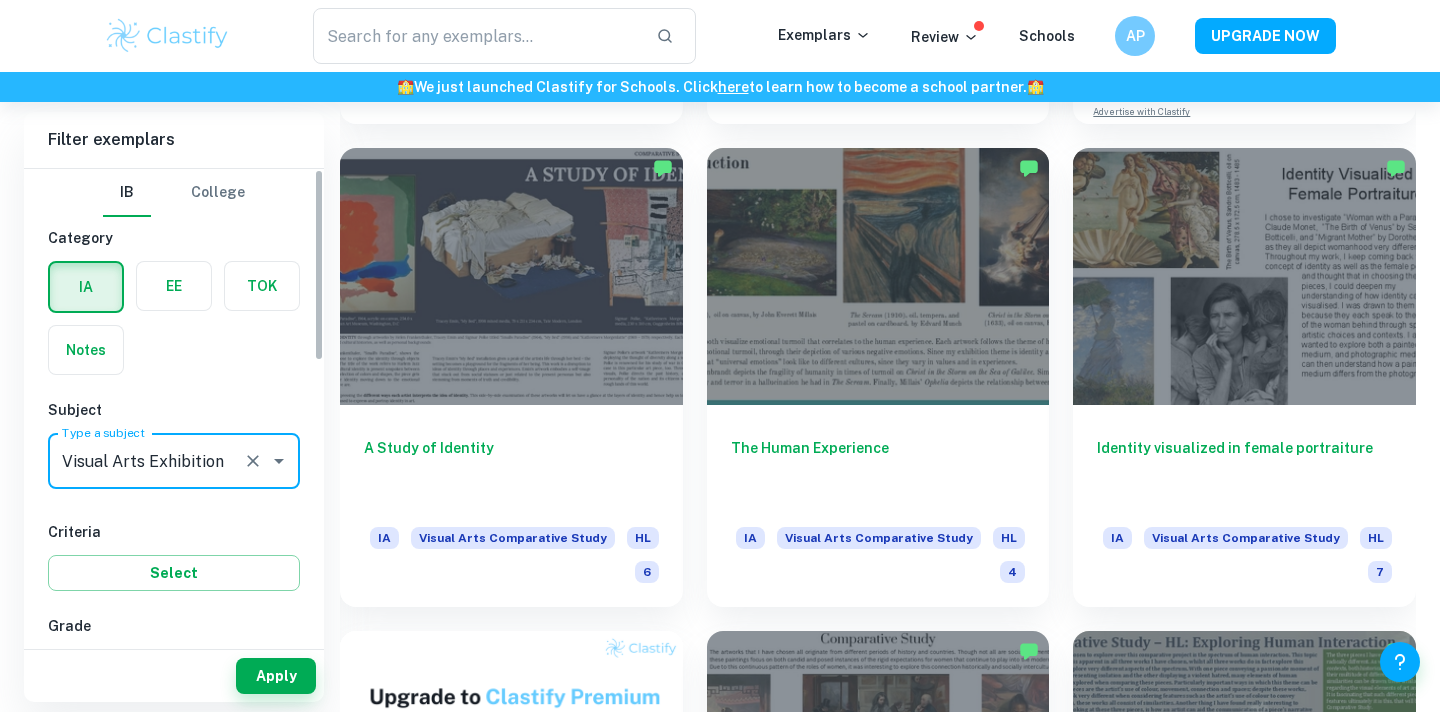 scroll, scrollTop: 0, scrollLeft: 0, axis: both 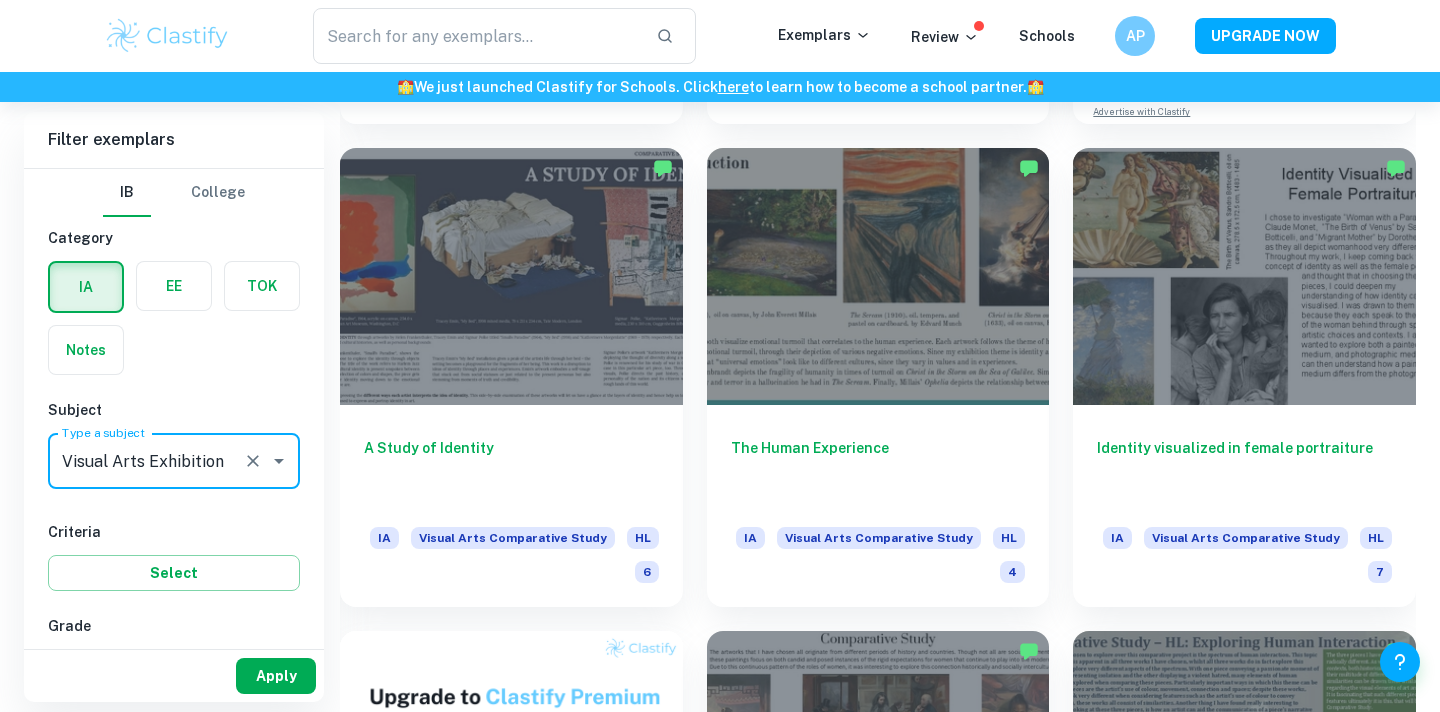 click on "Apply" at bounding box center [276, 676] 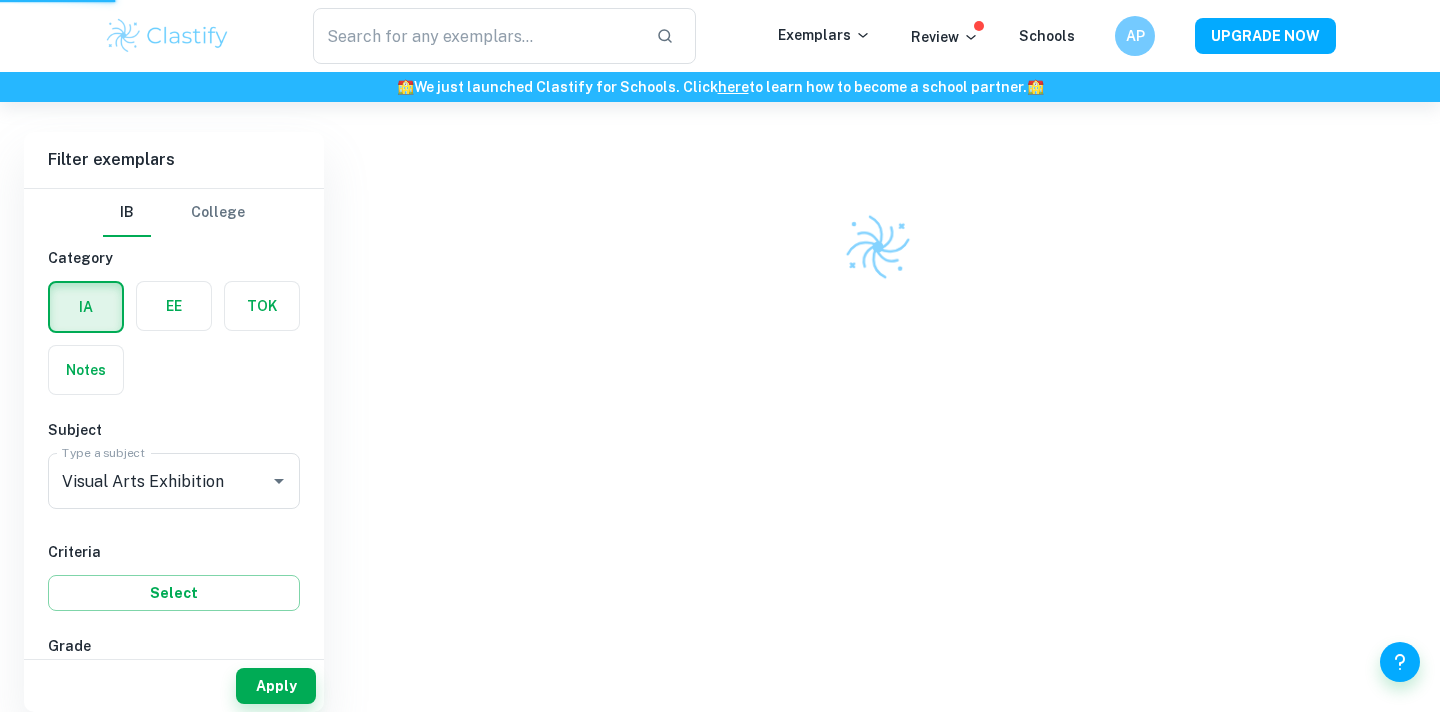 scroll, scrollTop: 394, scrollLeft: 0, axis: vertical 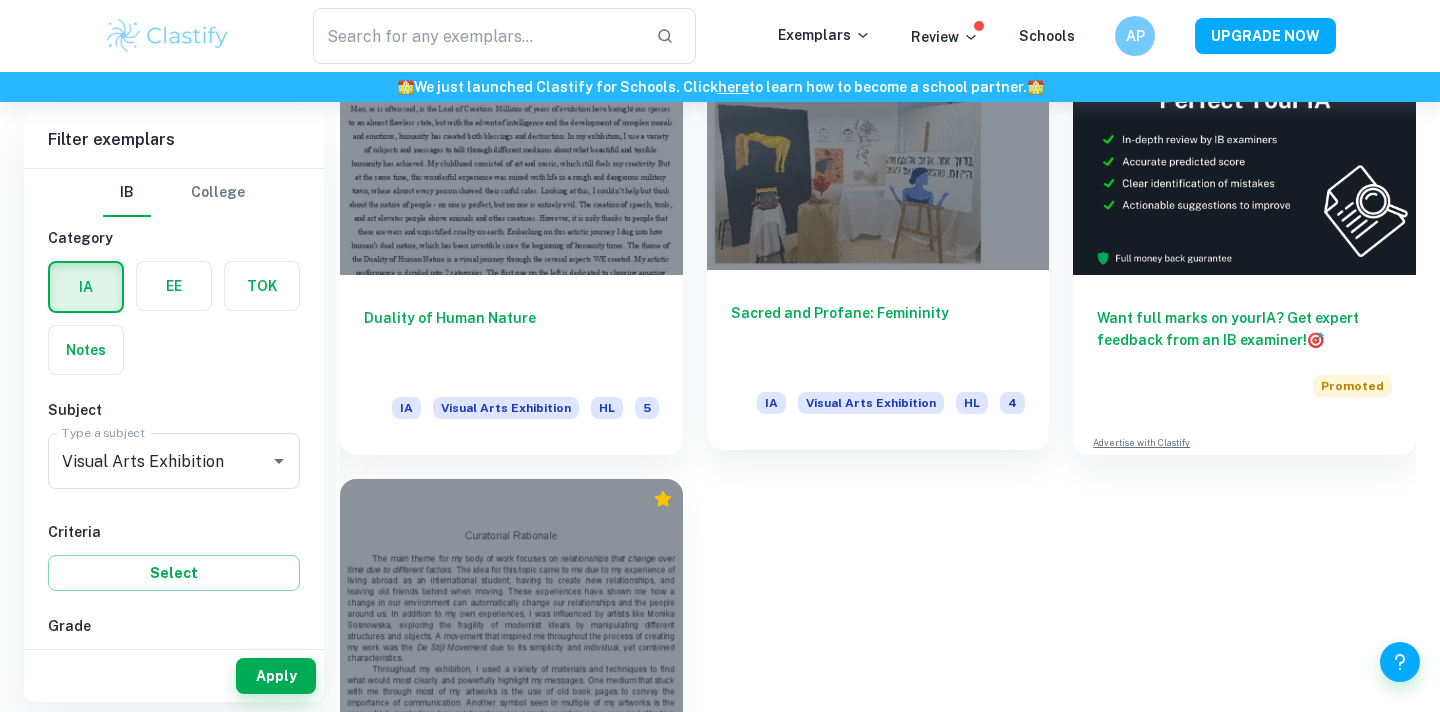 click at bounding box center (878, 141) 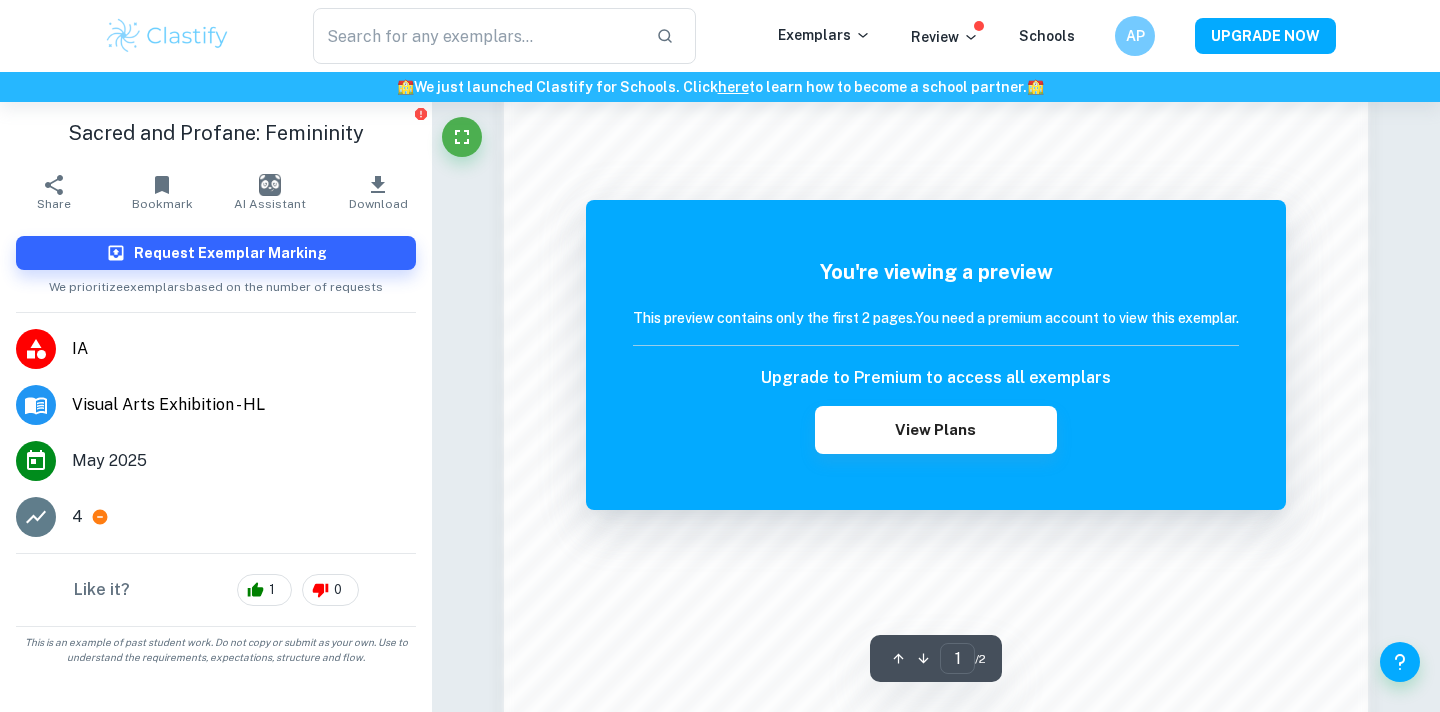 scroll, scrollTop: 1794, scrollLeft: 0, axis: vertical 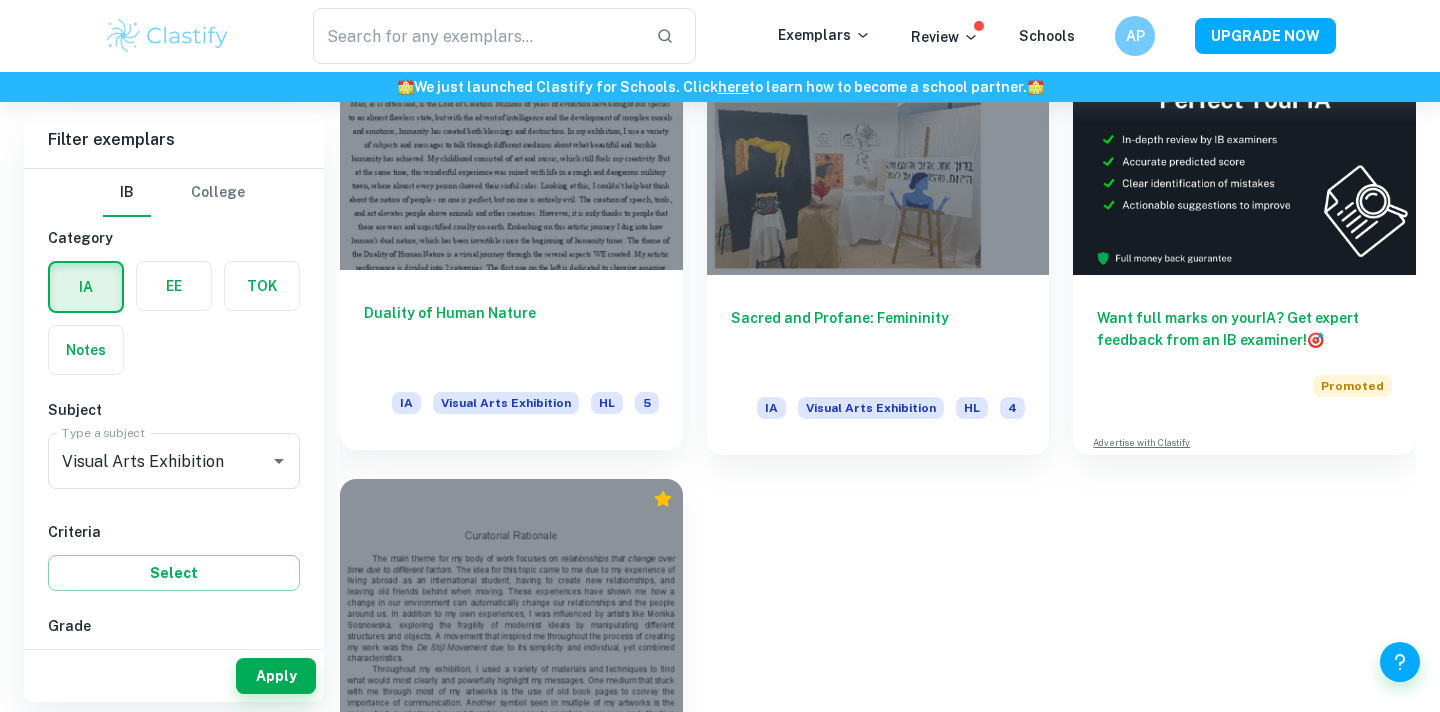 click at bounding box center [511, 141] 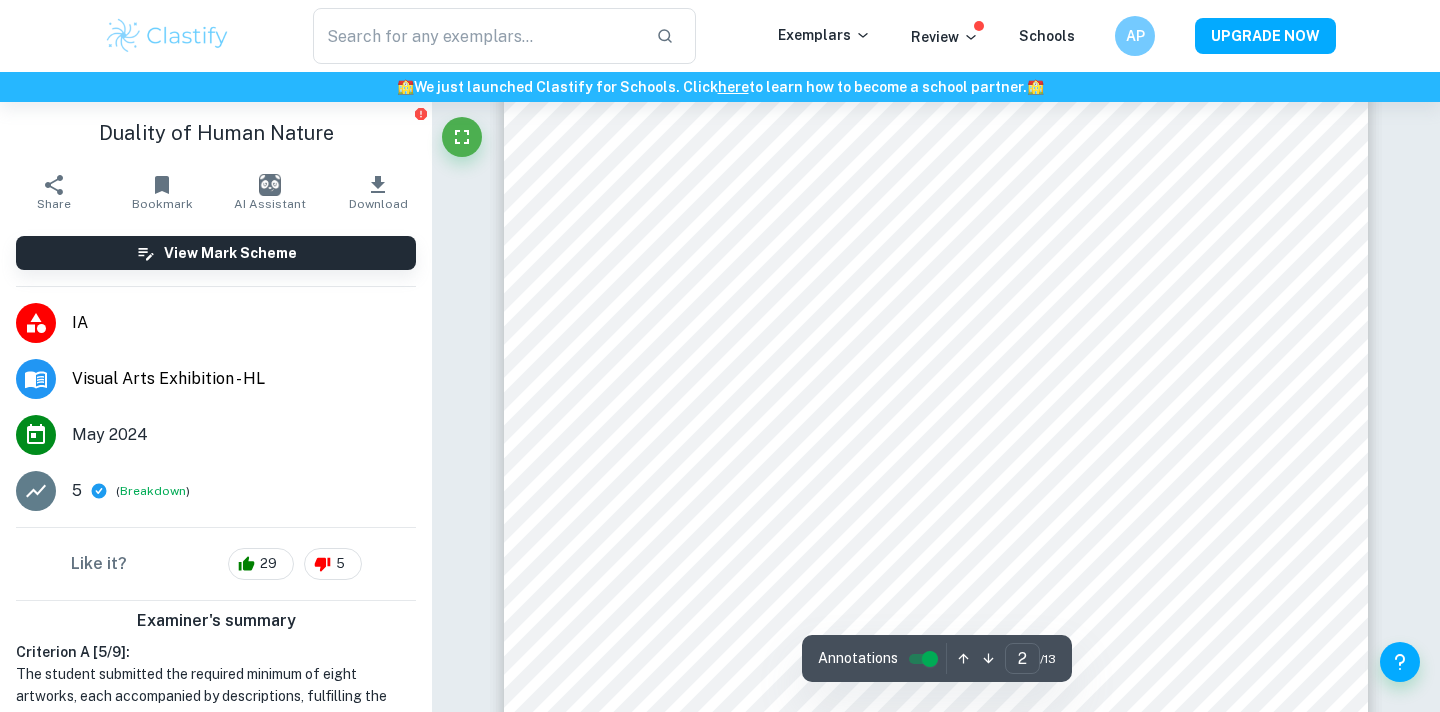 scroll, scrollTop: 1938, scrollLeft: 0, axis: vertical 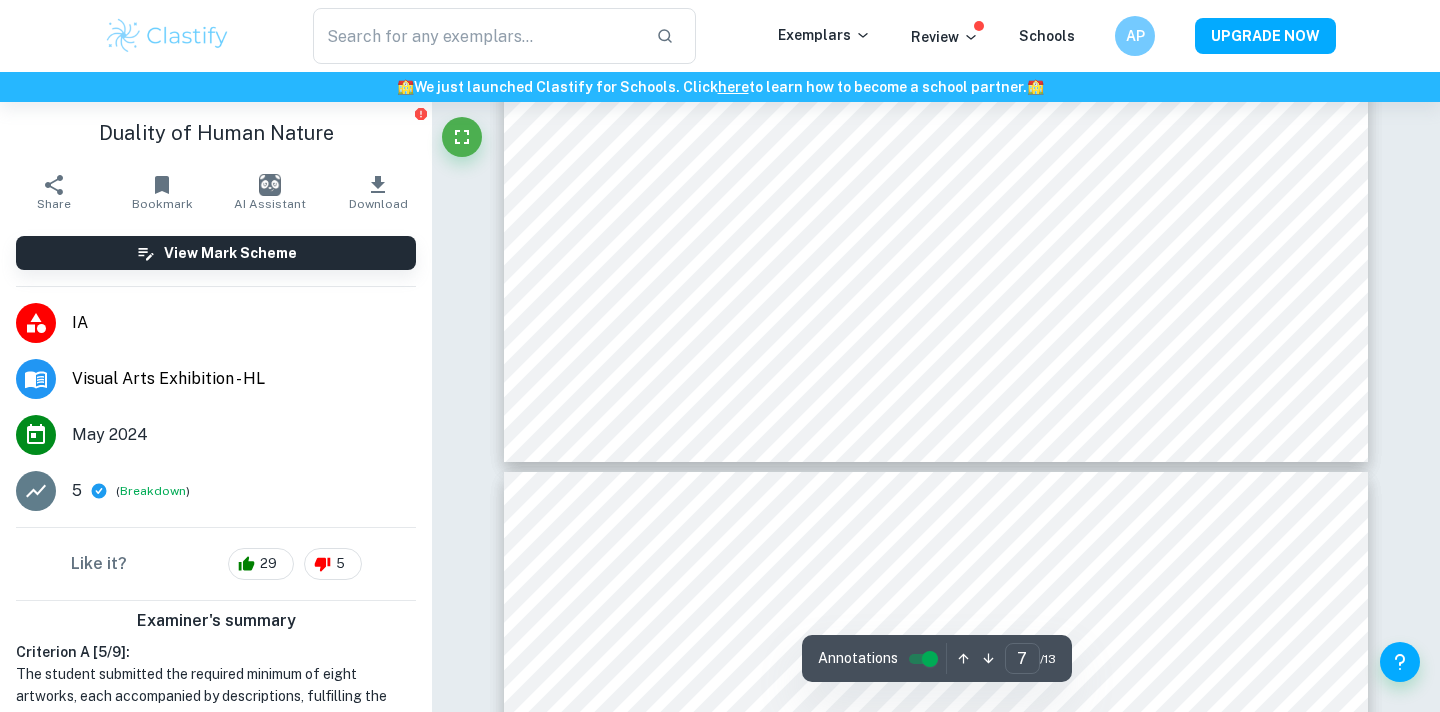 type on "8" 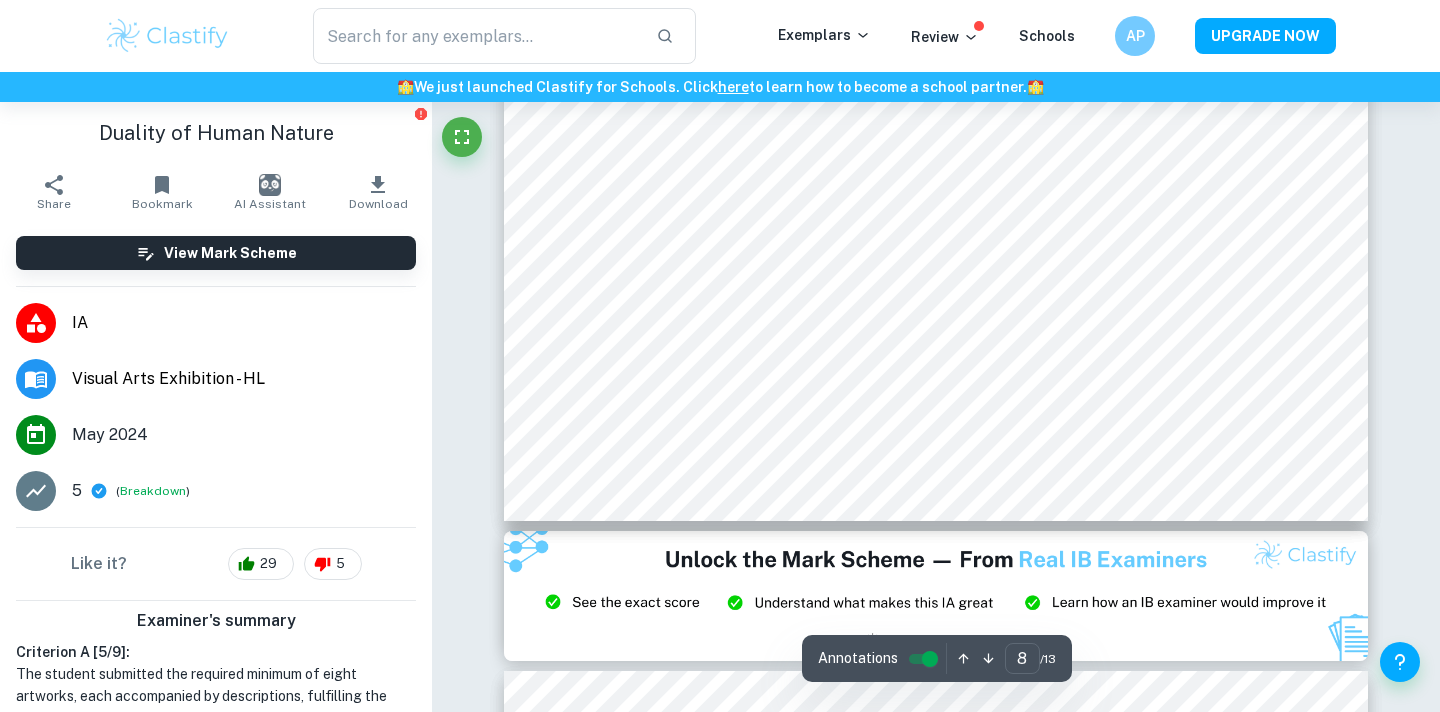 scroll, scrollTop: 9711, scrollLeft: 0, axis: vertical 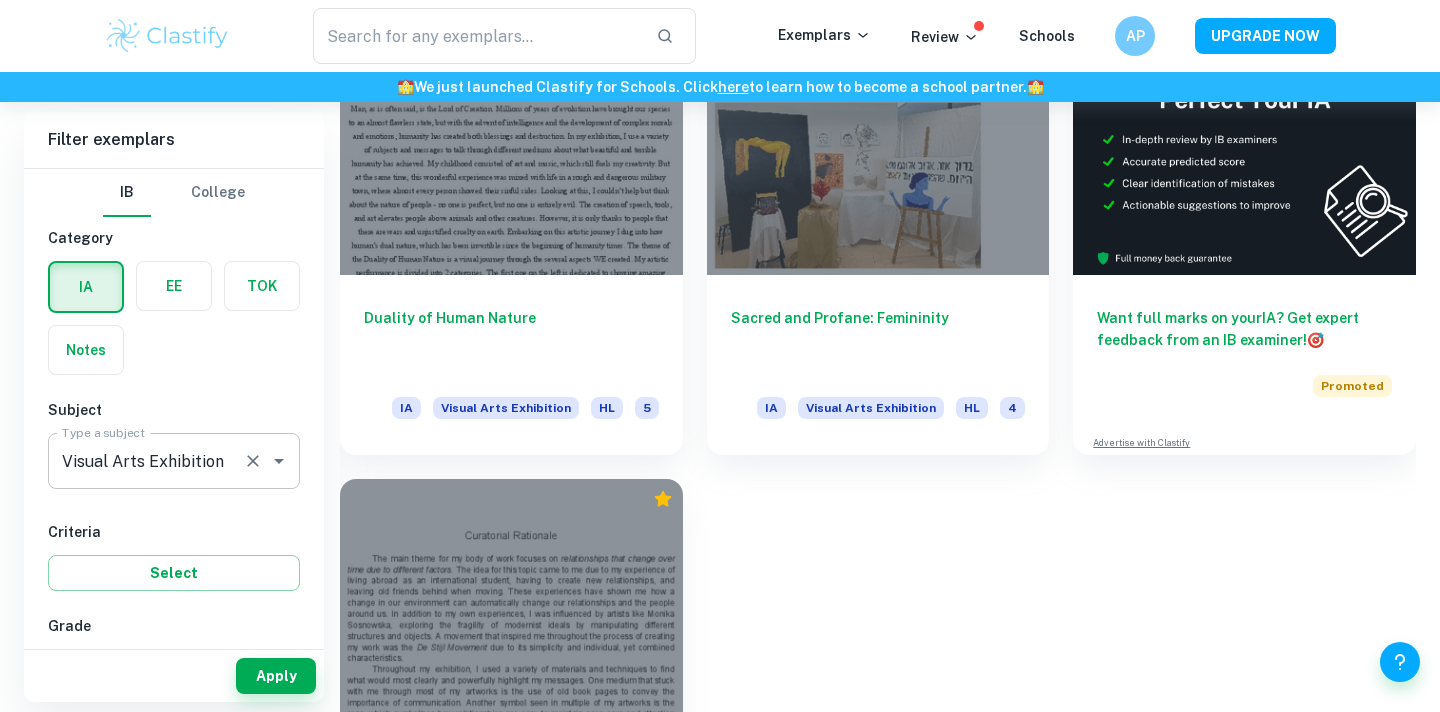 click 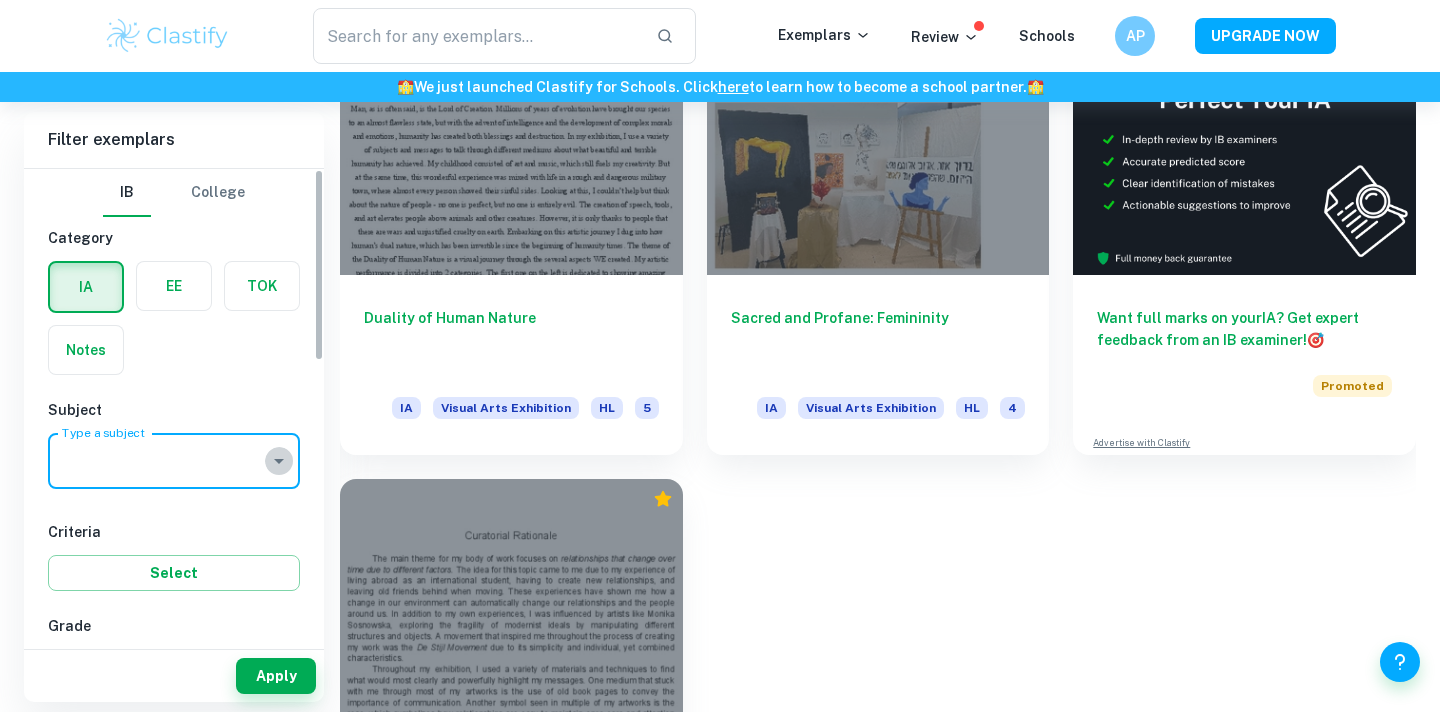 click 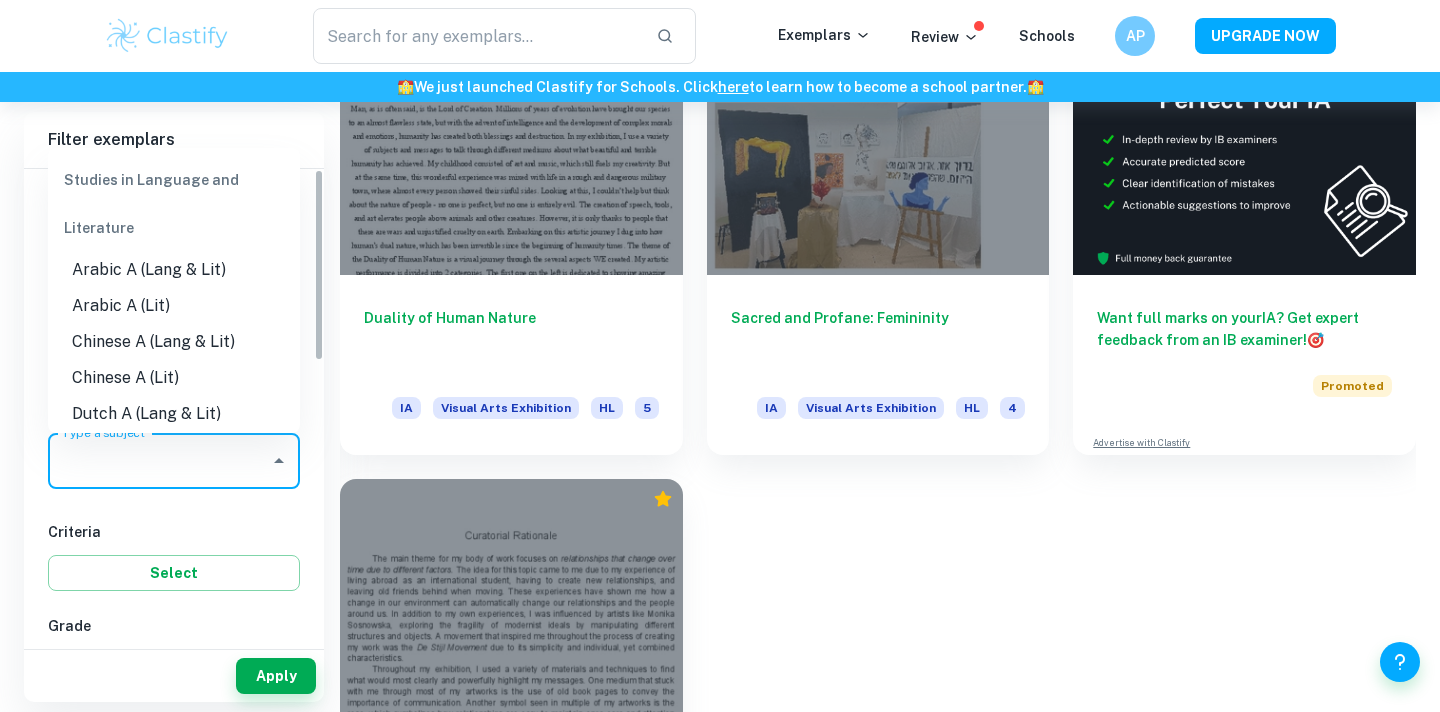 click on "Criteria" at bounding box center [174, 532] 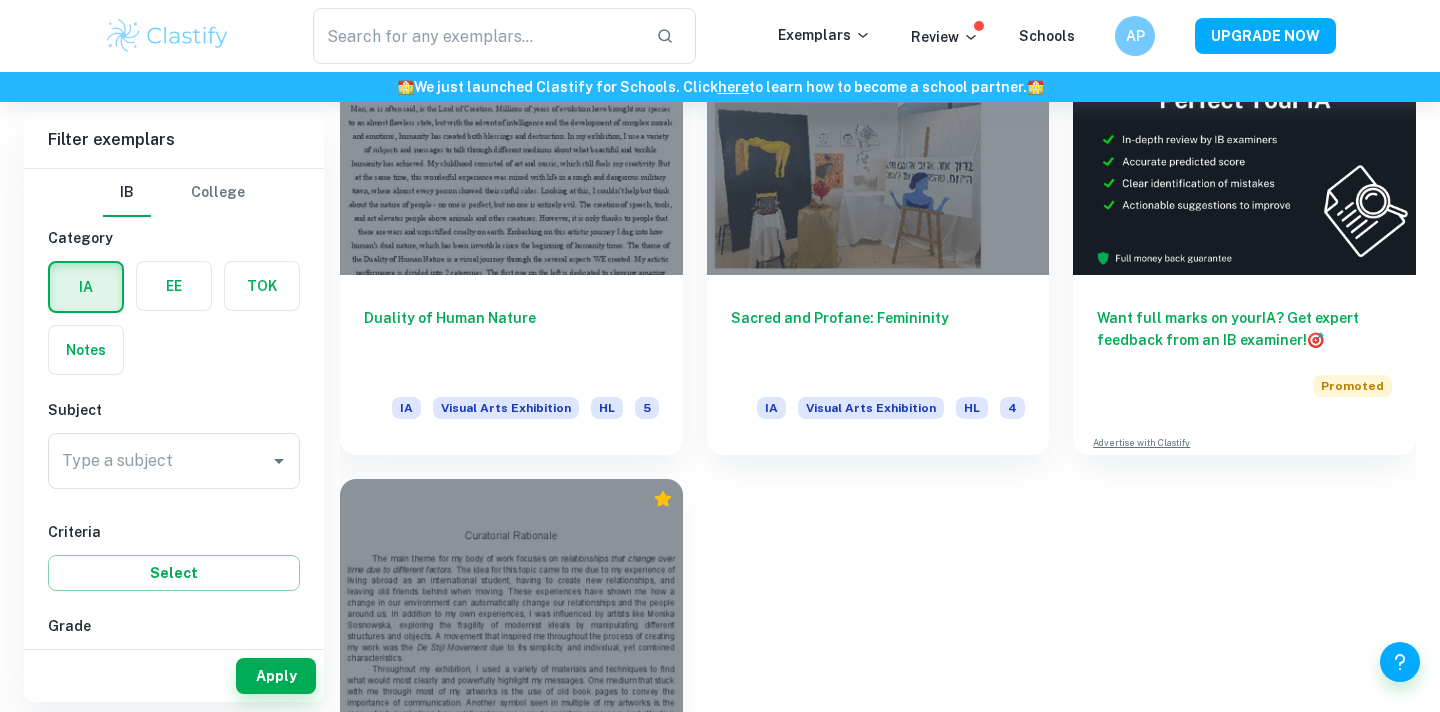 scroll, scrollTop: 344, scrollLeft: 0, axis: vertical 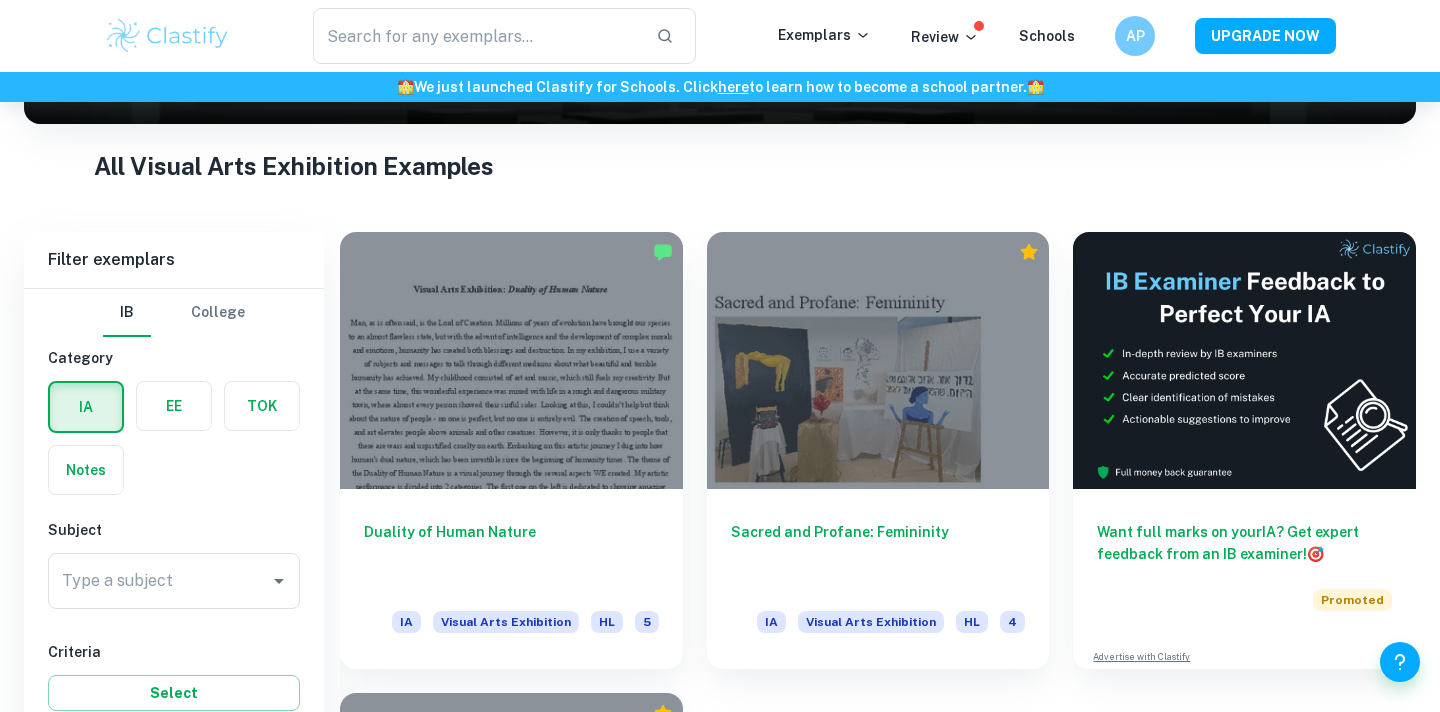 type on "Visual Arts Comparative Study" 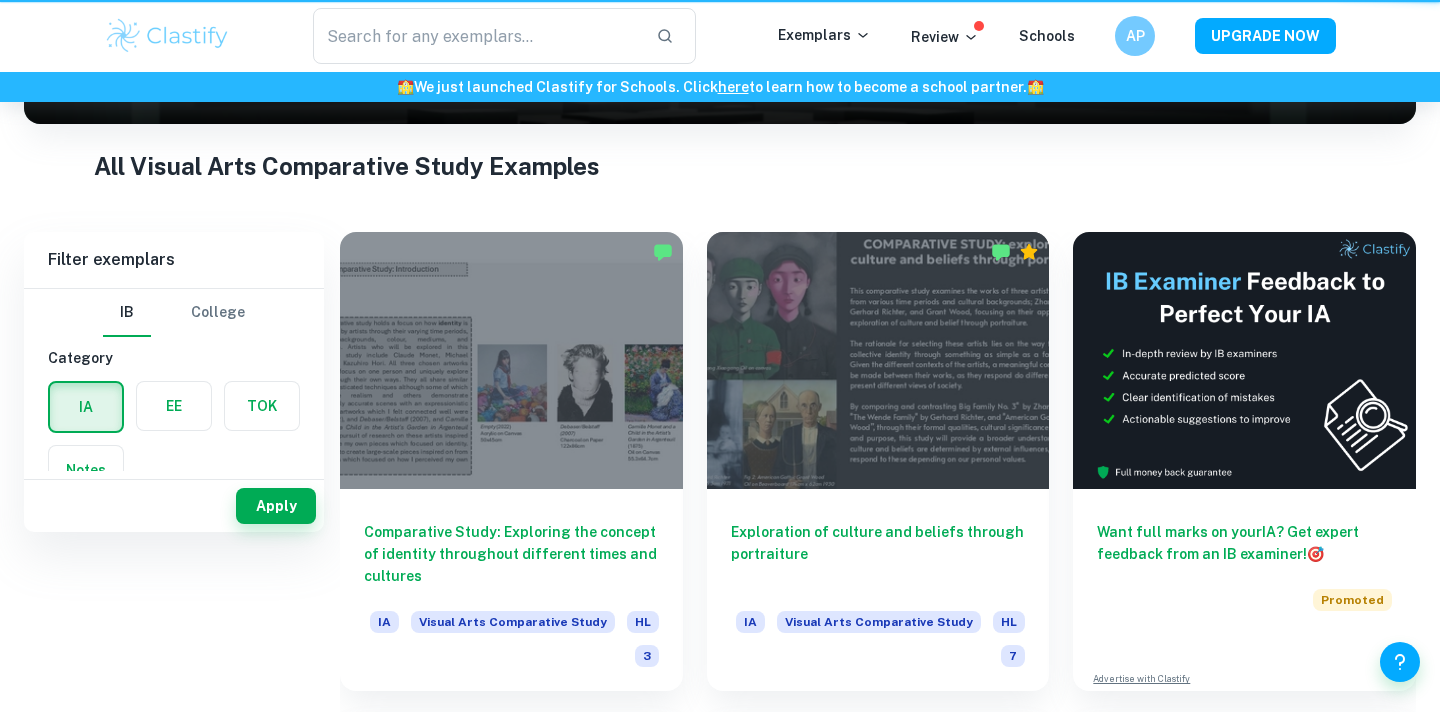scroll, scrollTop: 0, scrollLeft: 0, axis: both 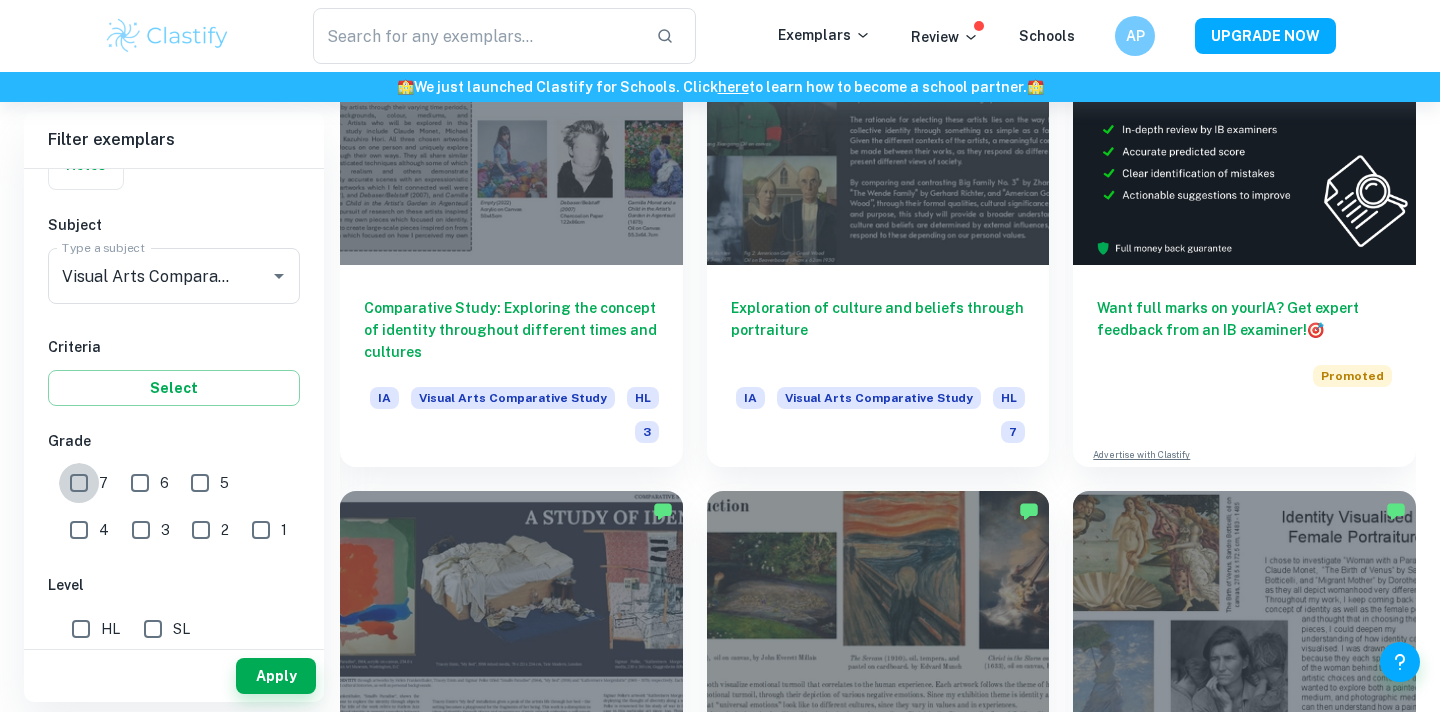 click on "7" at bounding box center (79, 483) 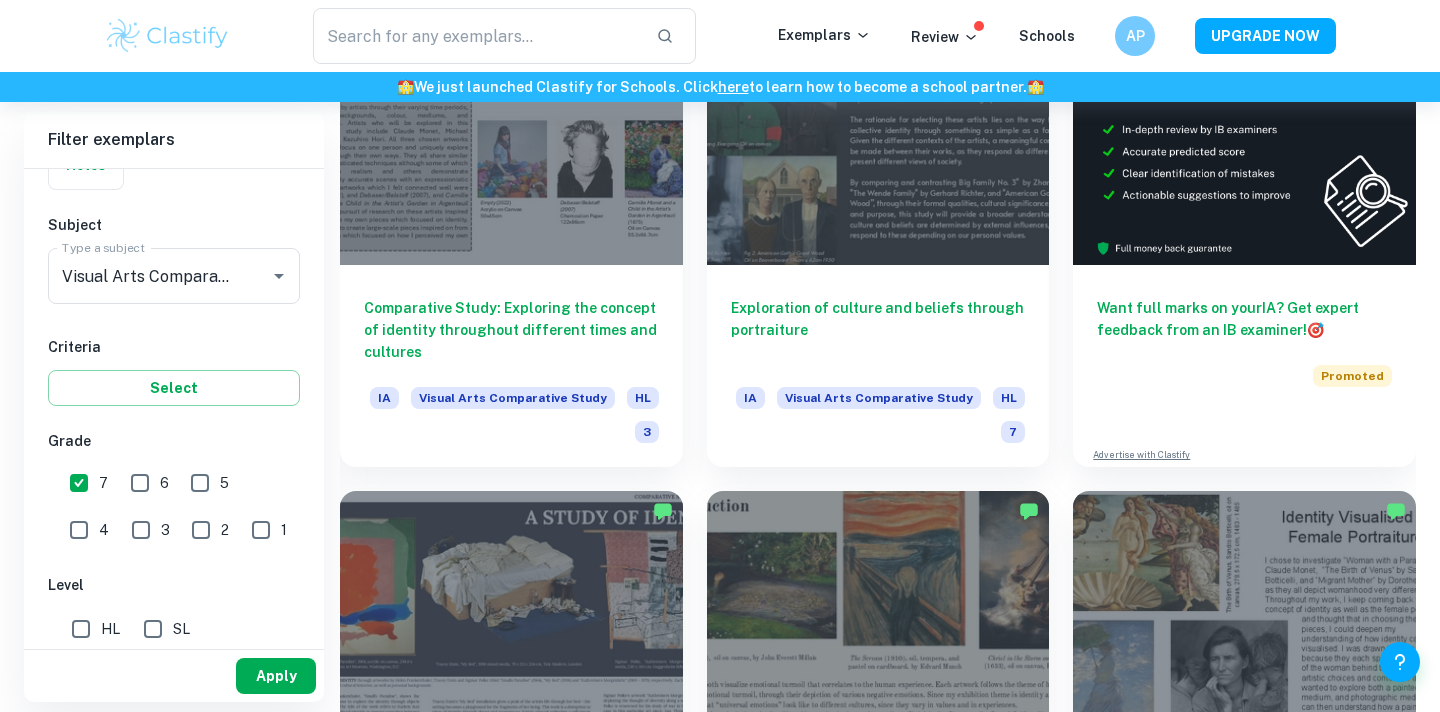 click on "Apply" at bounding box center [276, 676] 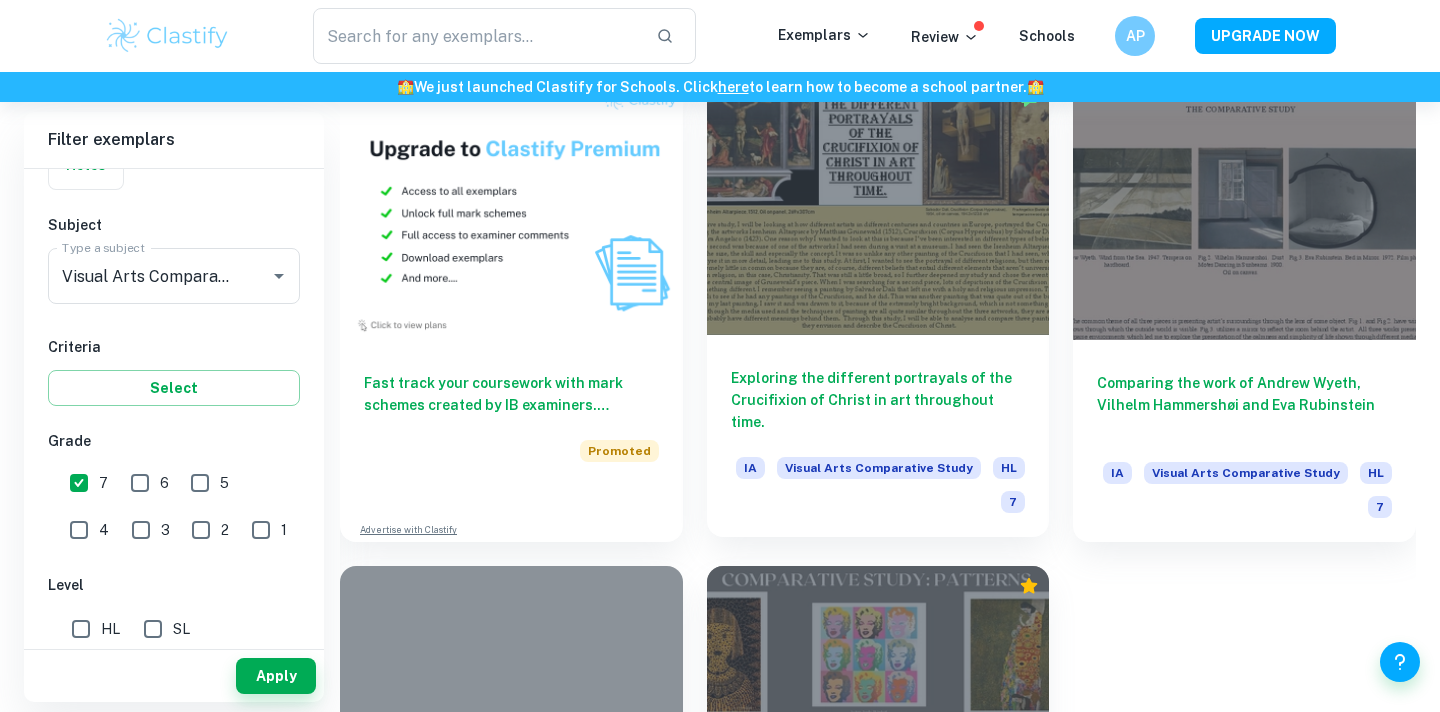 scroll, scrollTop: 1461, scrollLeft: 0, axis: vertical 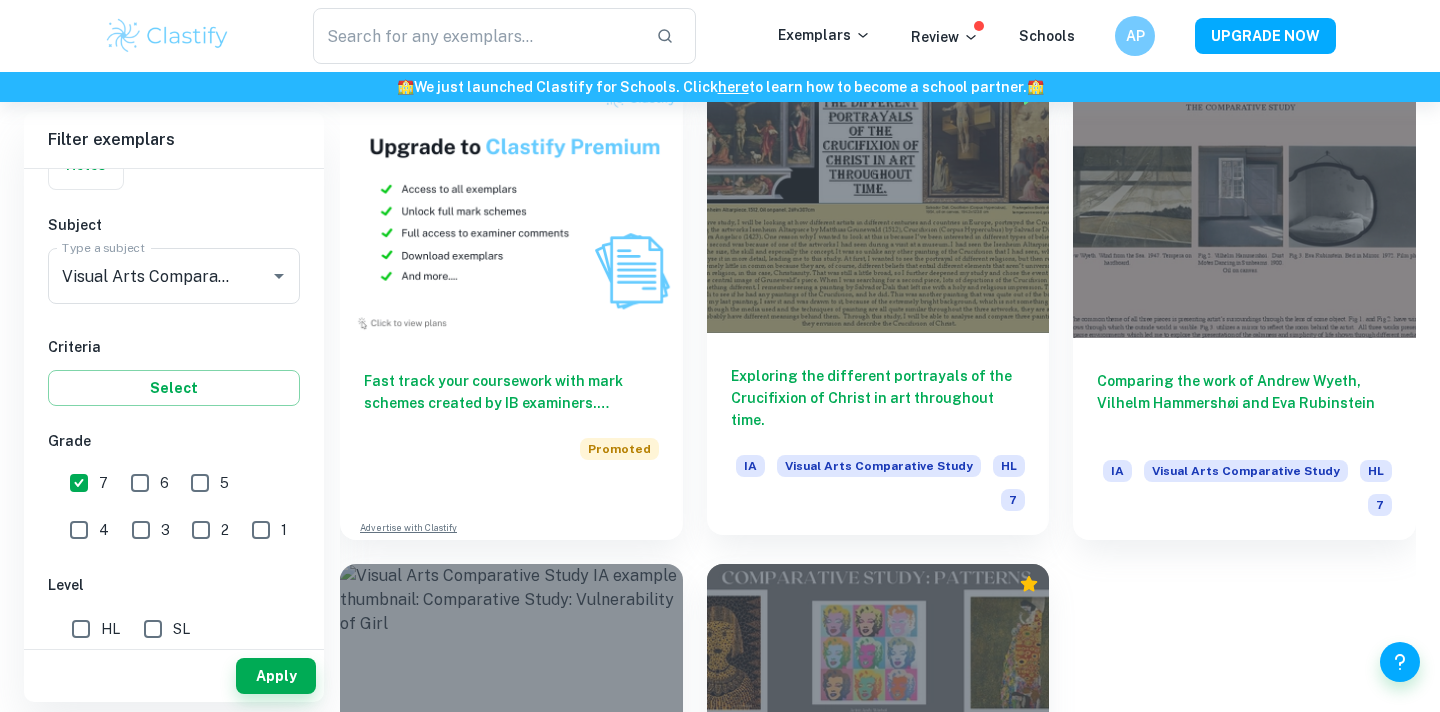 click at bounding box center (878, 204) 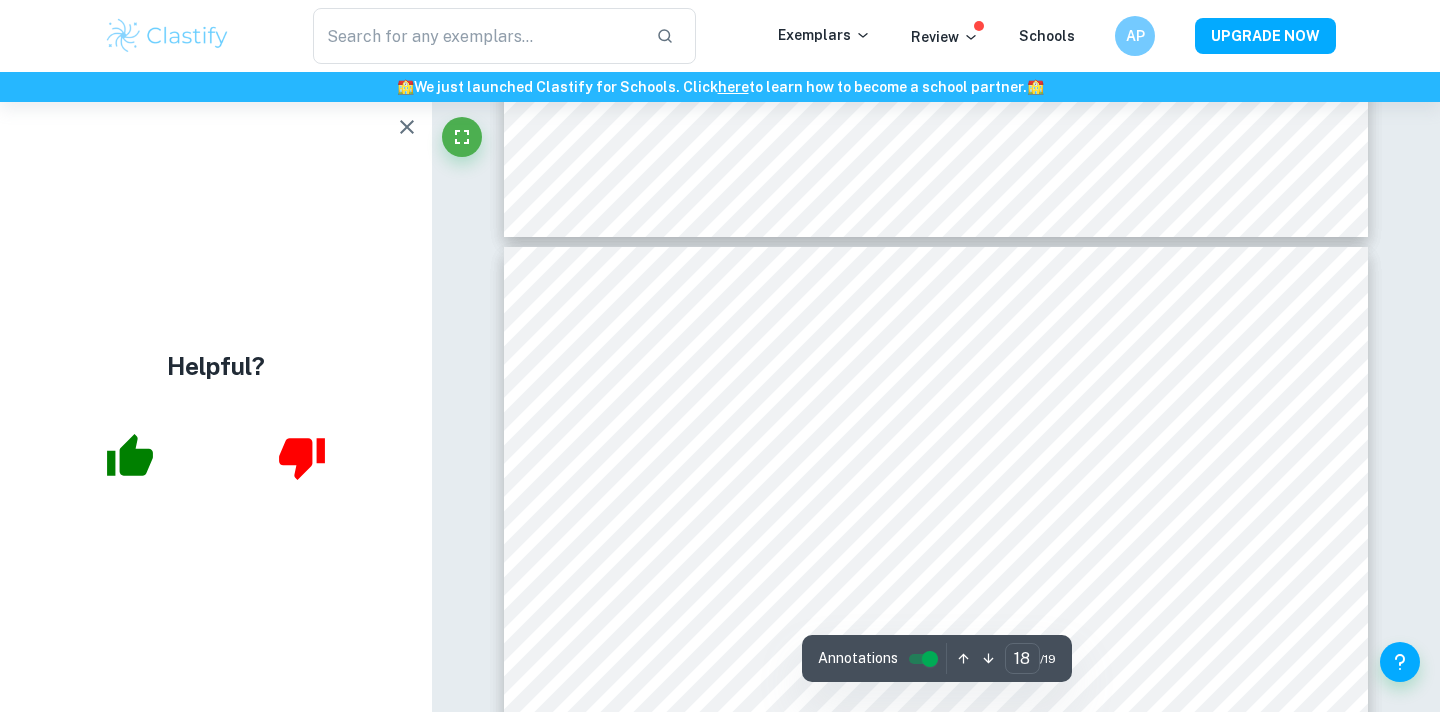 scroll, scrollTop: 9402, scrollLeft: 0, axis: vertical 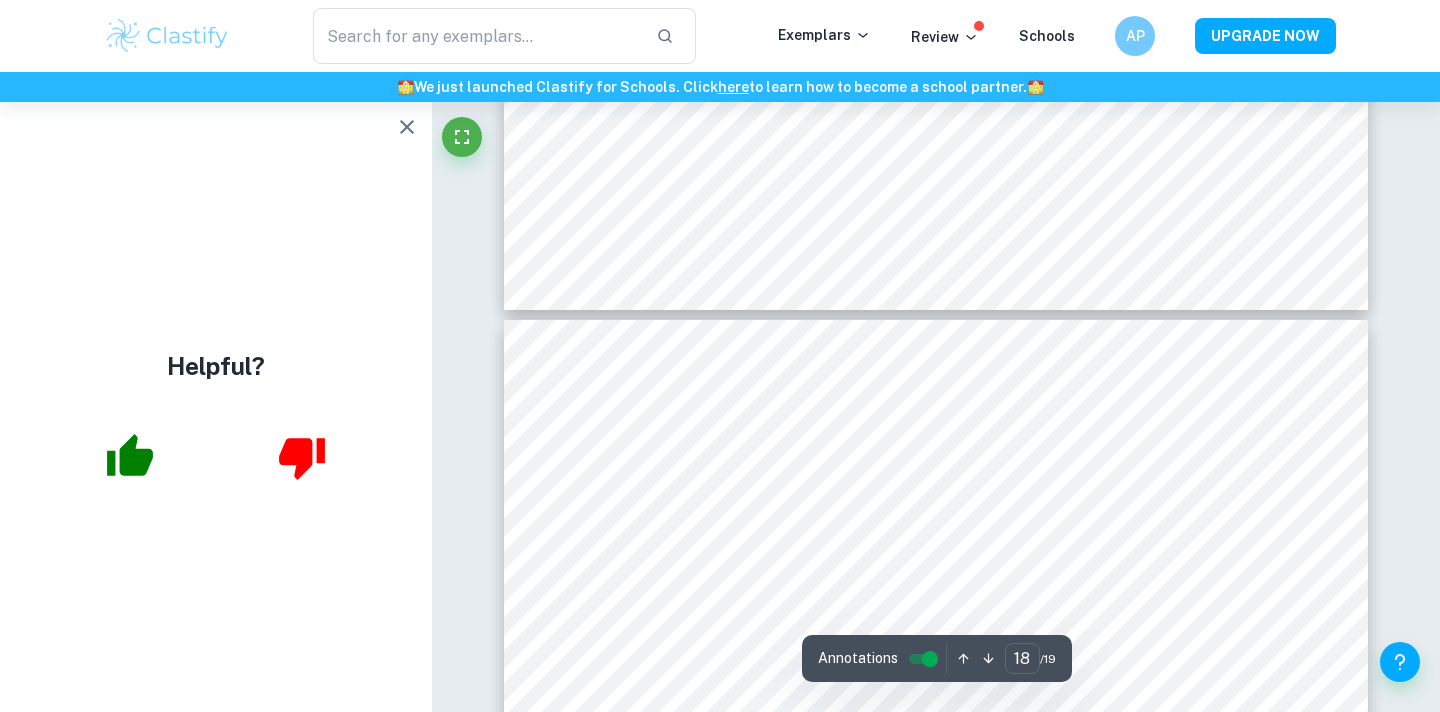 type on "19" 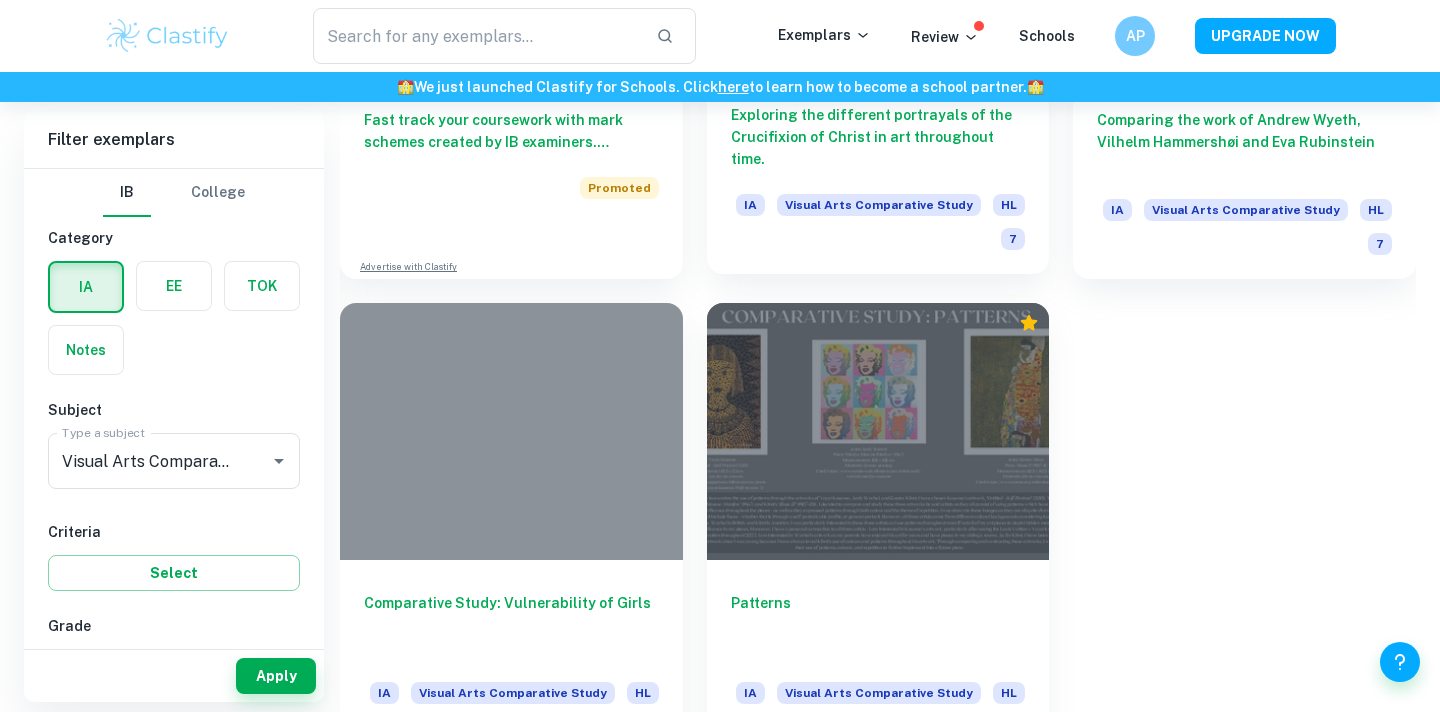 scroll, scrollTop: 1772, scrollLeft: 0, axis: vertical 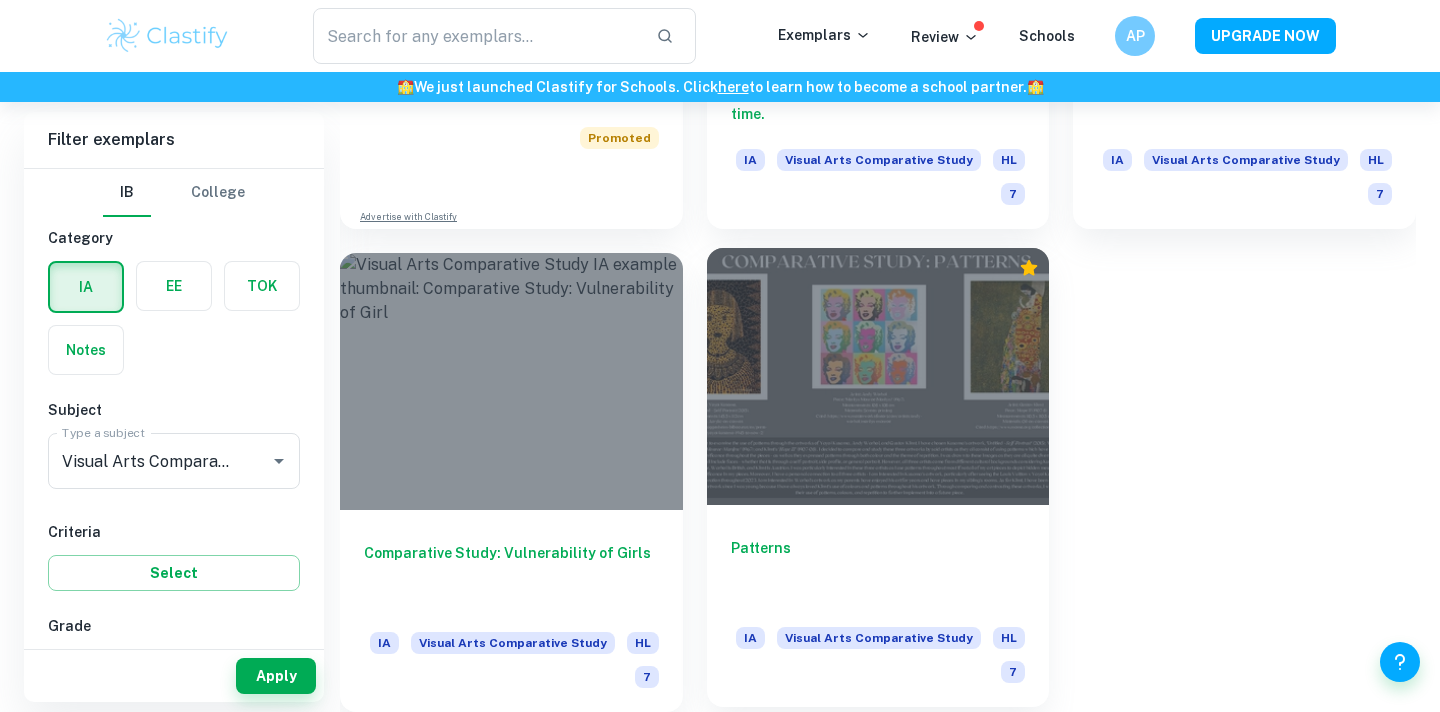 click at bounding box center [878, 376] 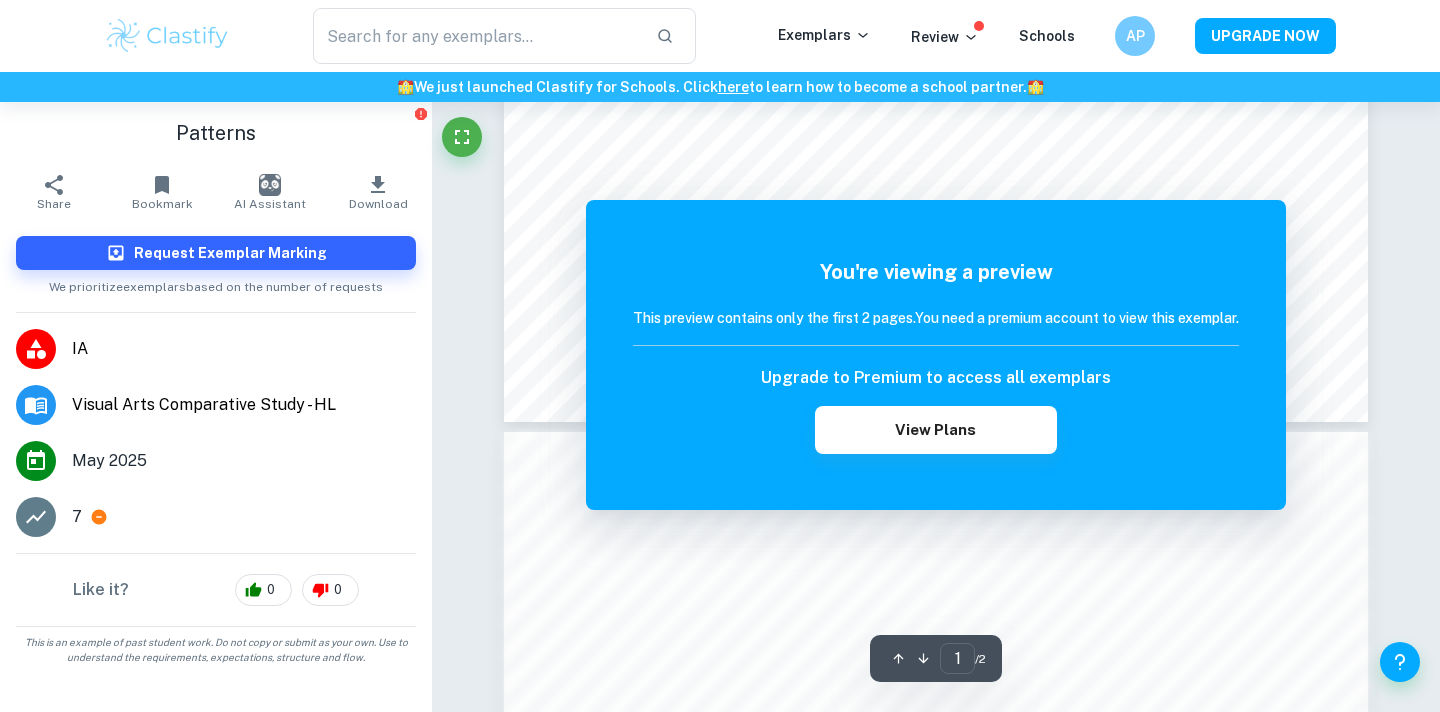scroll, scrollTop: 182, scrollLeft: 0, axis: vertical 